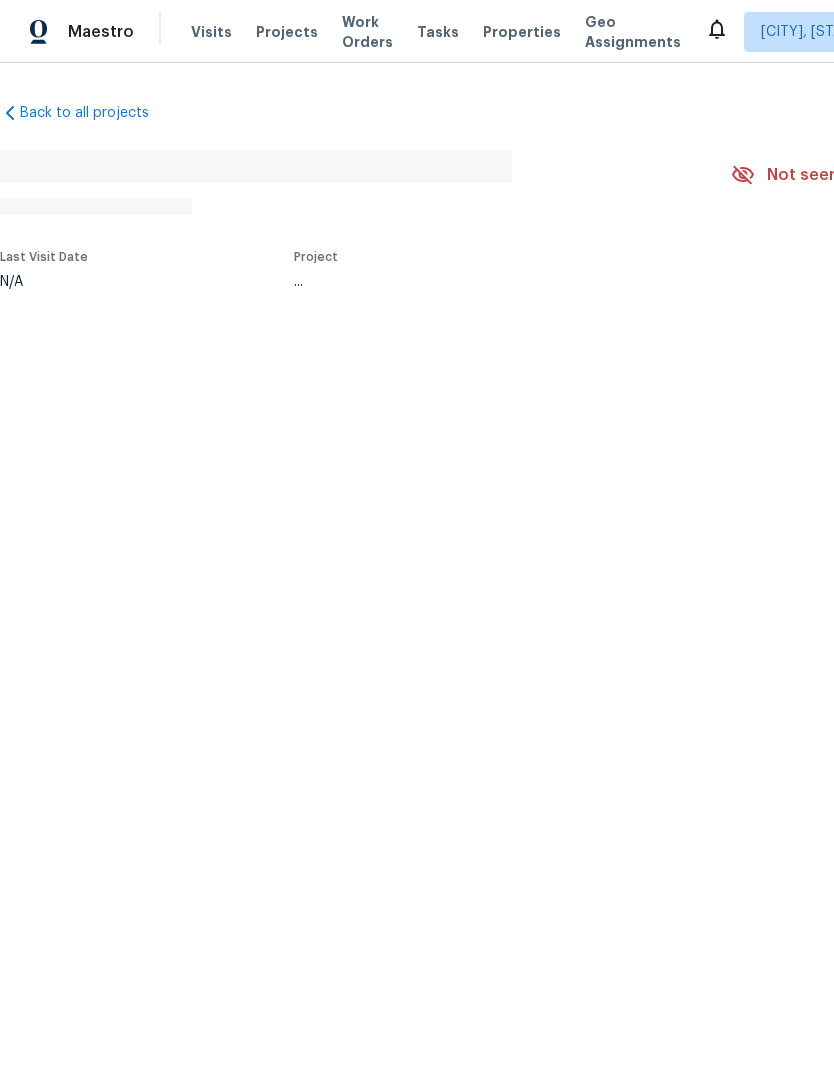 scroll, scrollTop: 0, scrollLeft: 0, axis: both 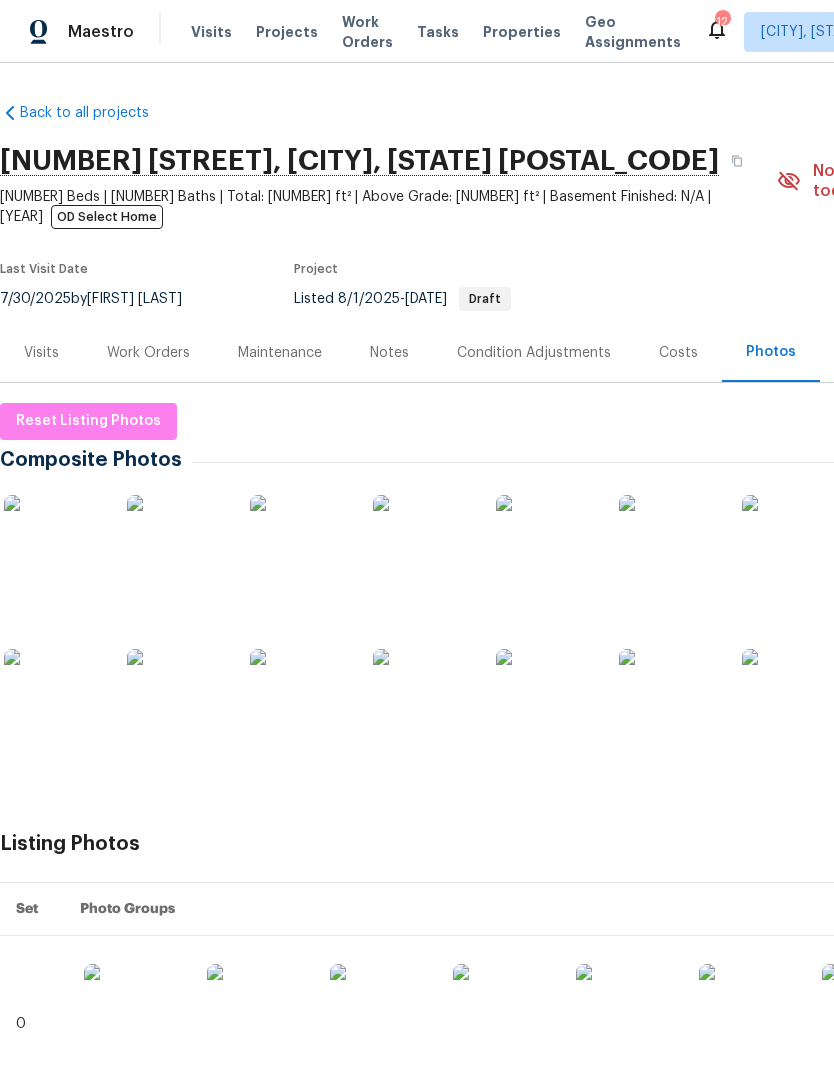 click on "Properties" at bounding box center [522, 32] 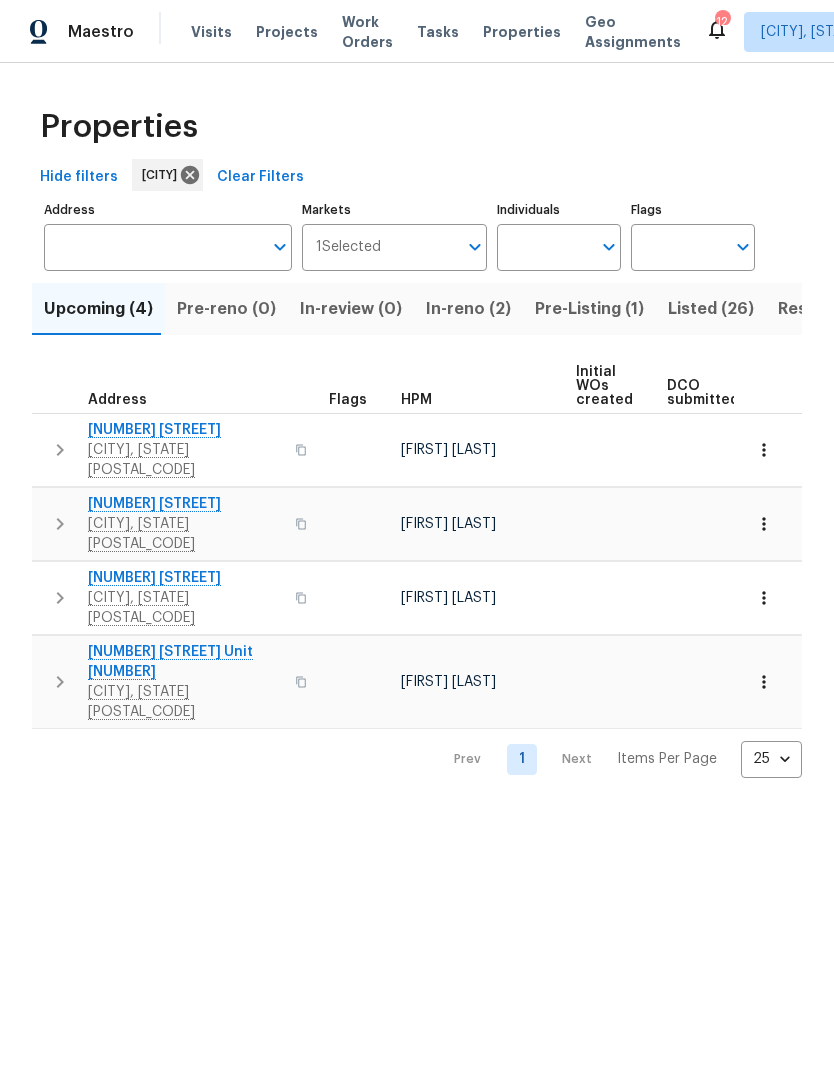click on "In-reno (2)" at bounding box center [468, 309] 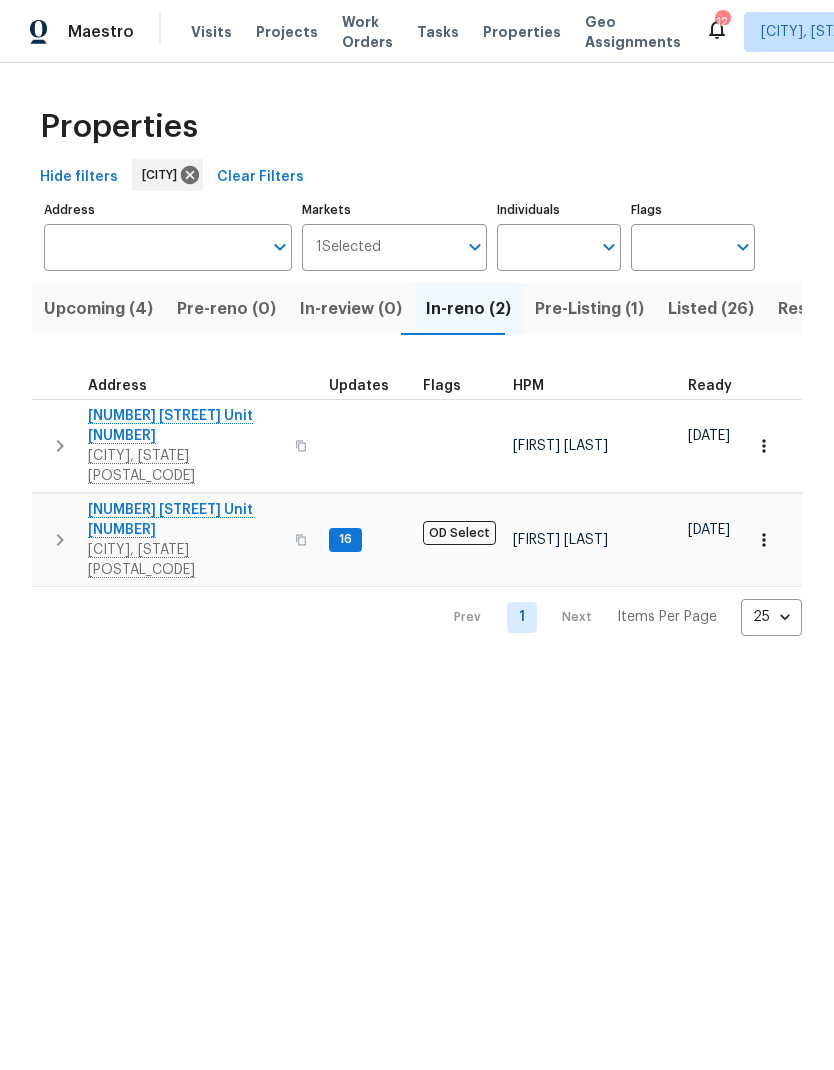 click on "[NUMBER] [STREET] Unit [NUMBER]" at bounding box center [185, 426] 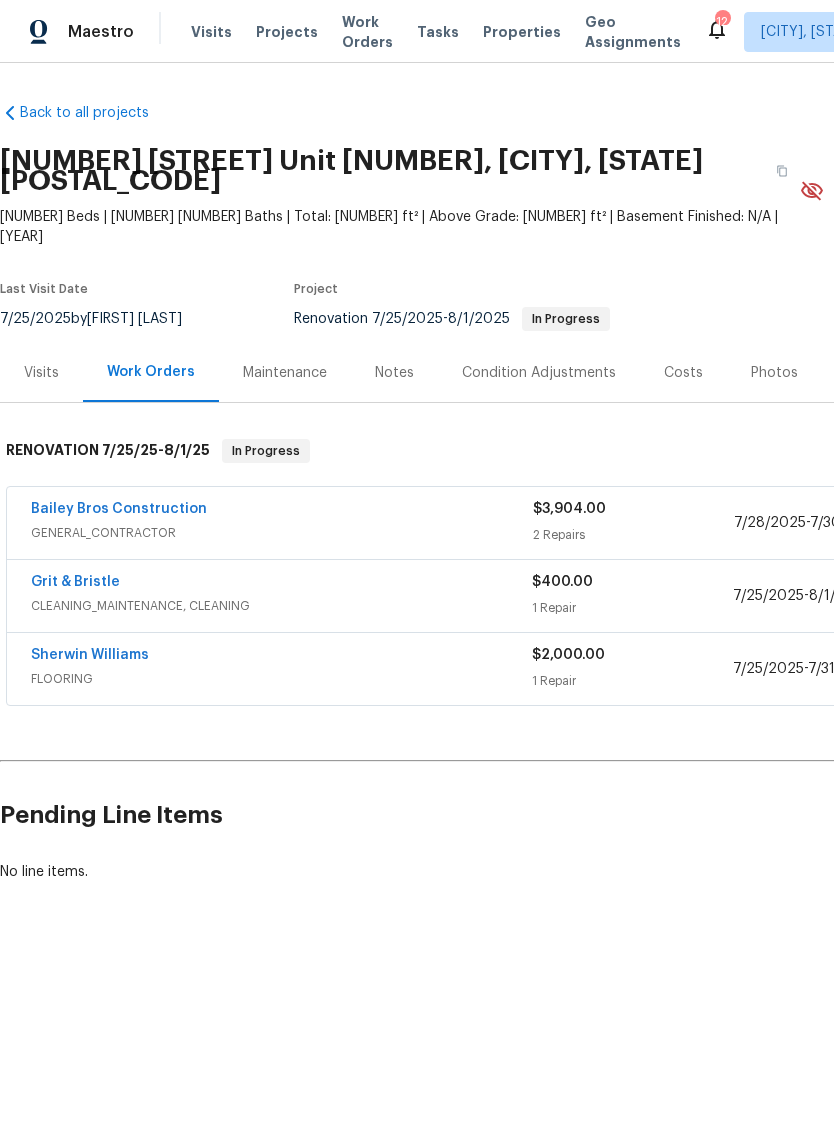 scroll, scrollTop: 0, scrollLeft: 0, axis: both 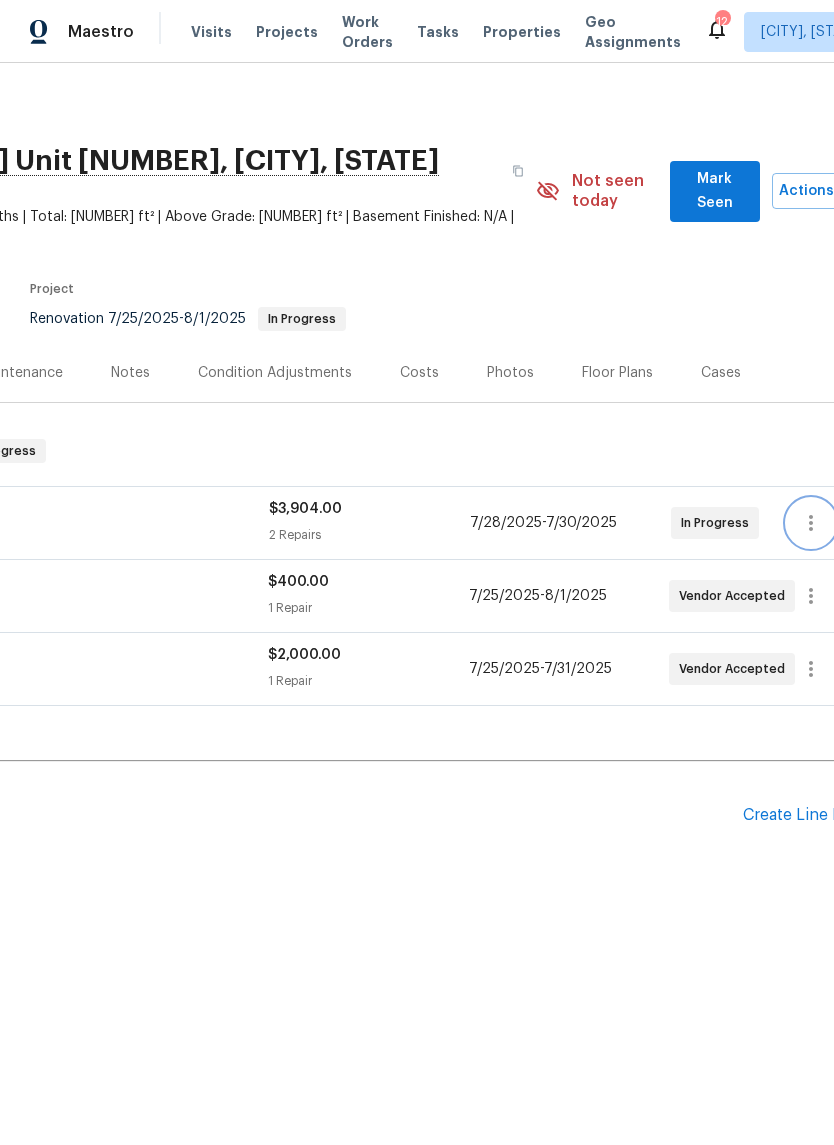 click 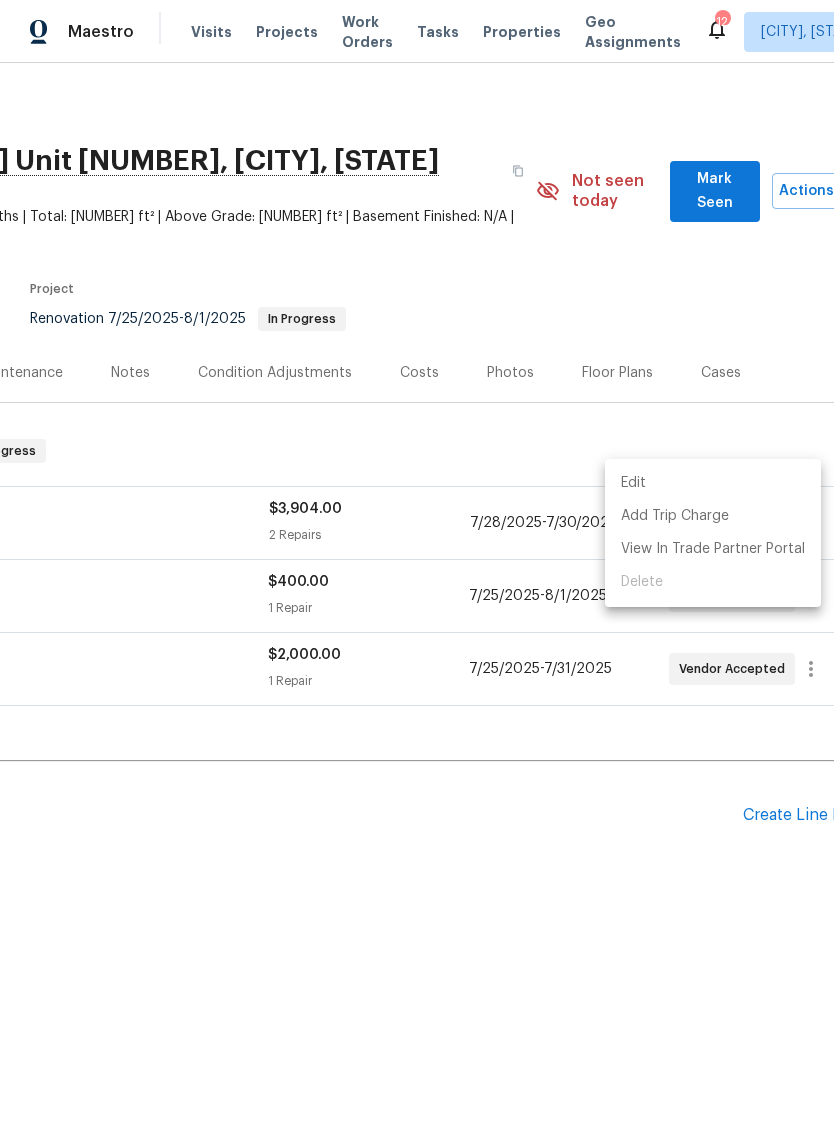 click on "Edit" at bounding box center [713, 483] 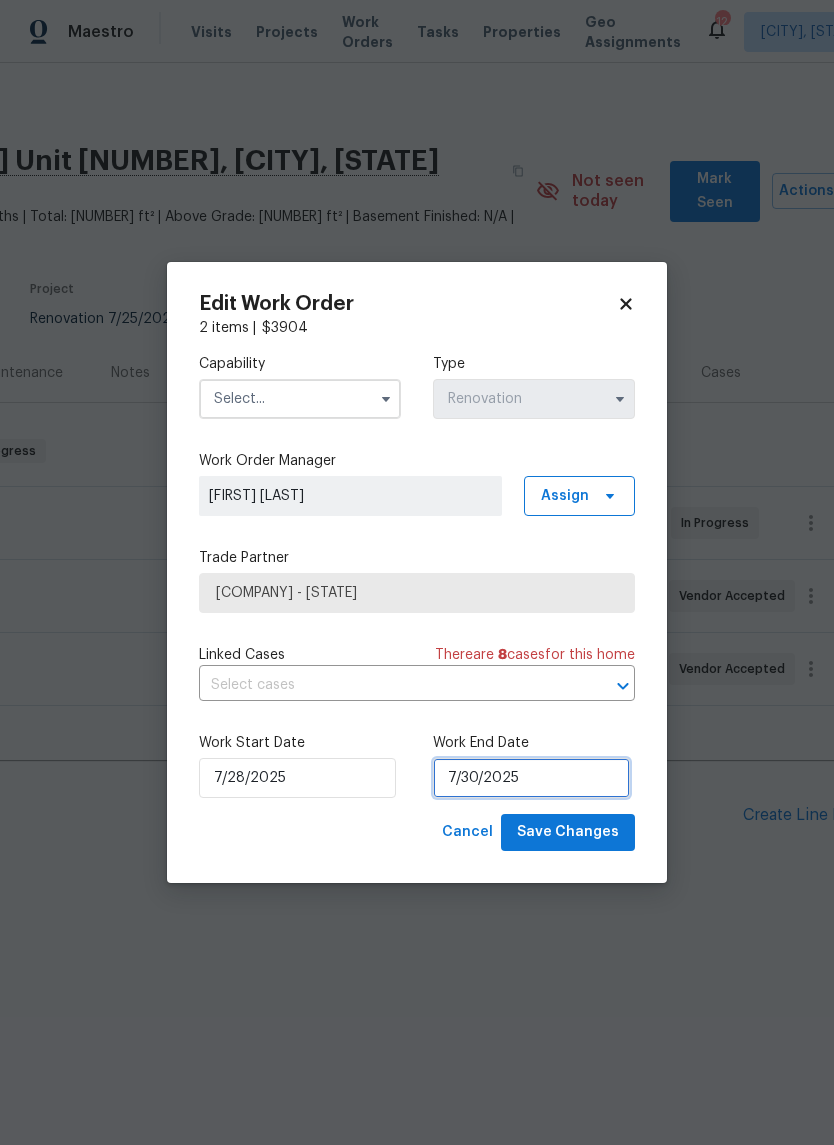 click on "7/30/2025" at bounding box center (531, 778) 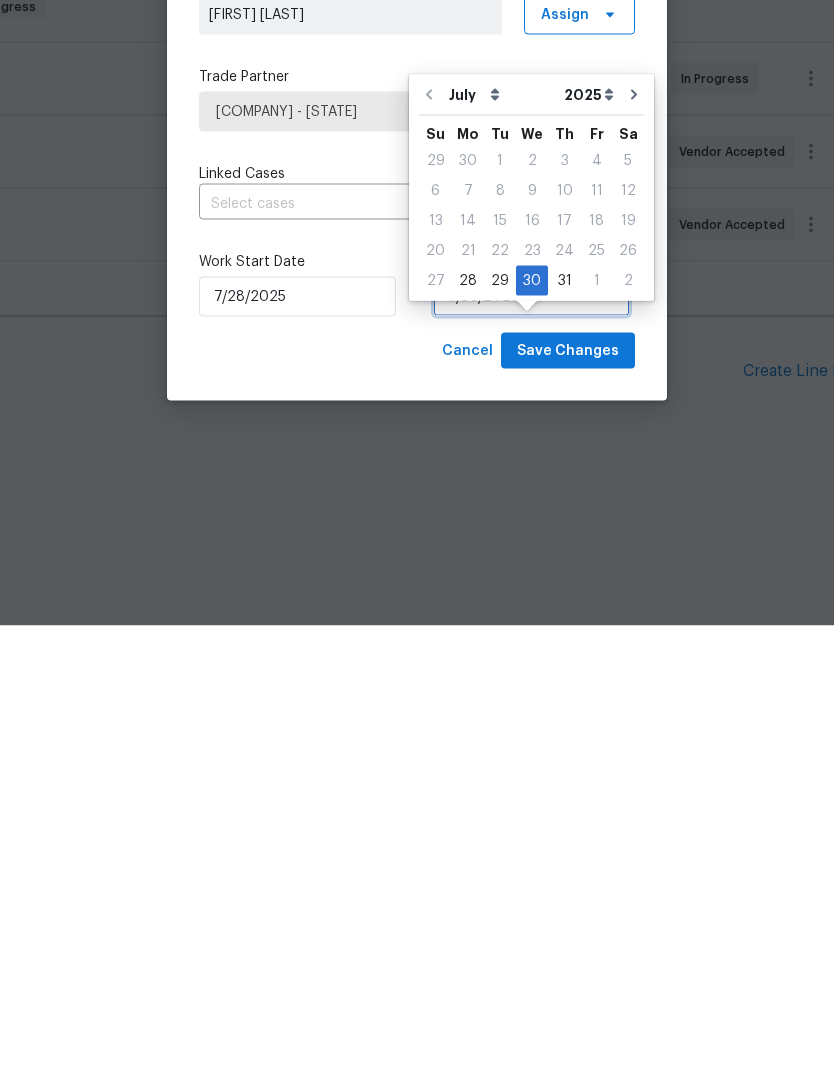 scroll, scrollTop: 46, scrollLeft: 0, axis: vertical 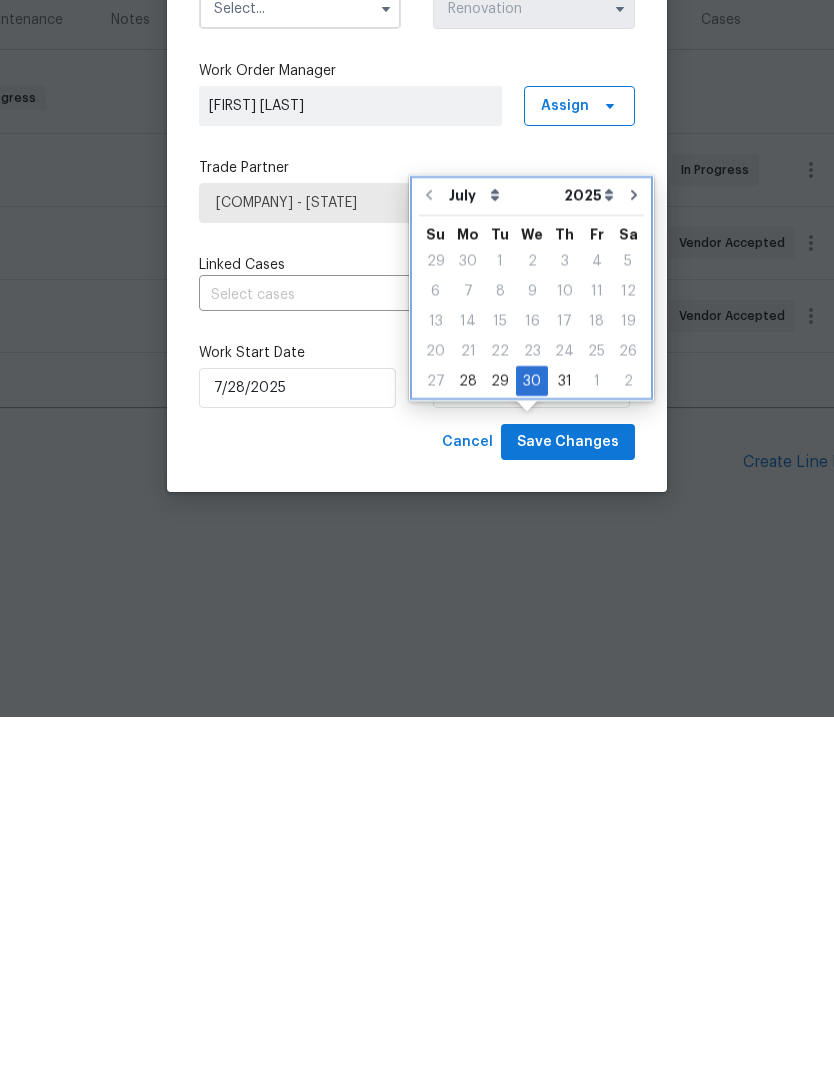 click 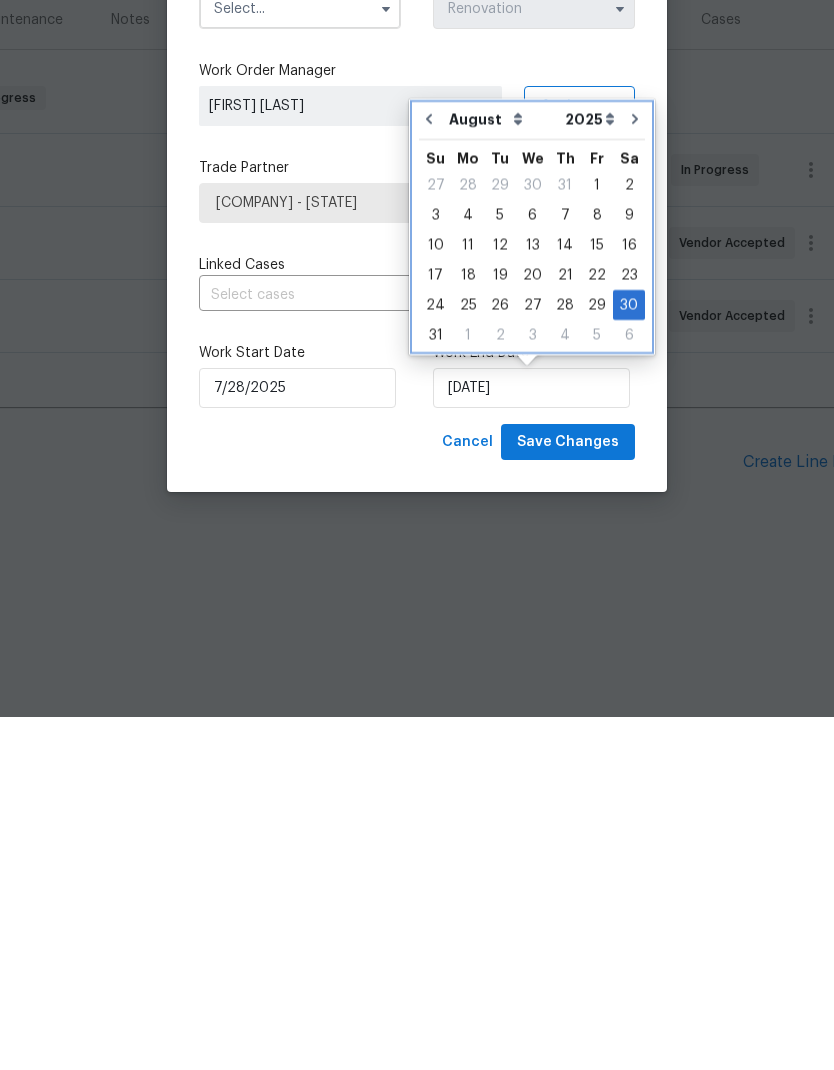 scroll, scrollTop: 0, scrollLeft: 0, axis: both 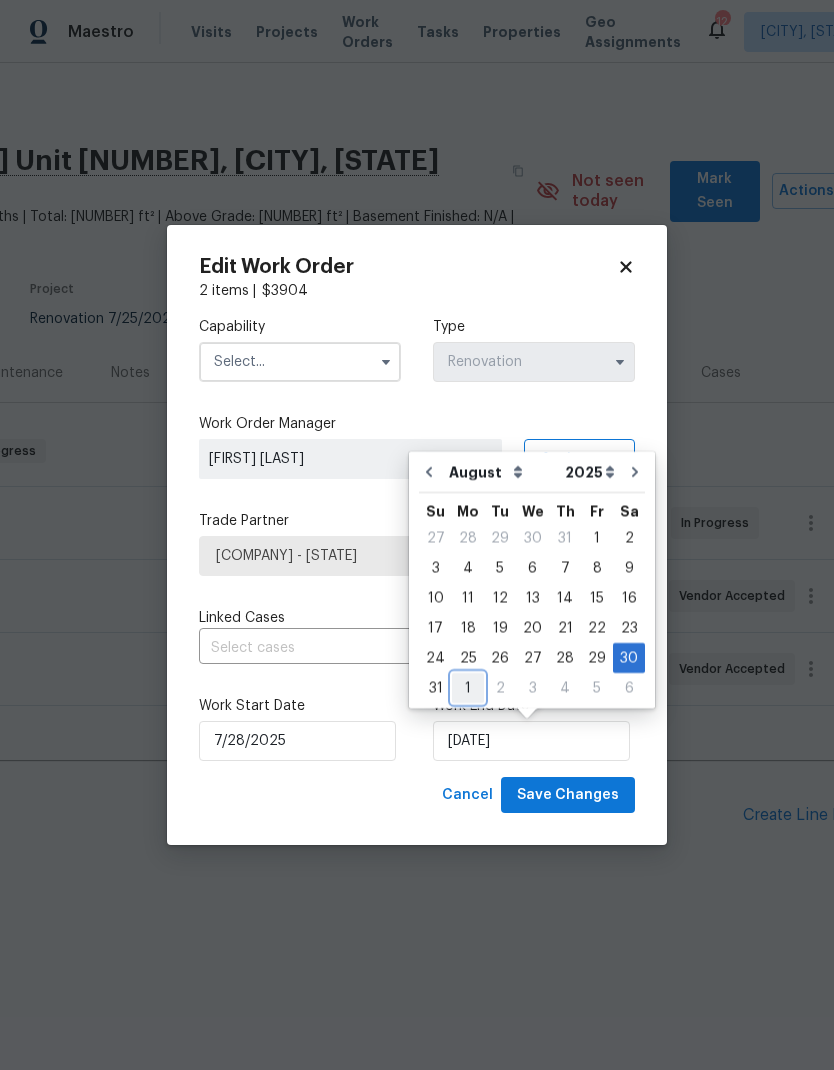click on "31 1 2 3 4 5 6" at bounding box center [532, 688] 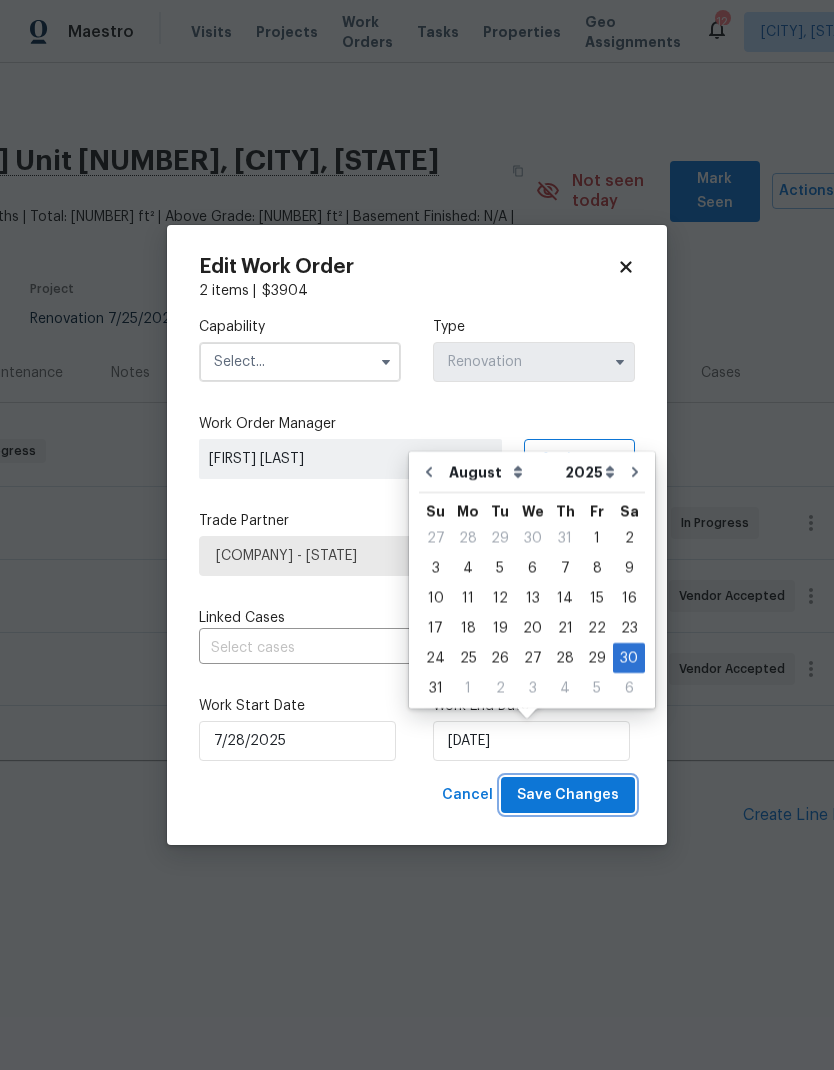 click on "Save Changes" at bounding box center [568, 795] 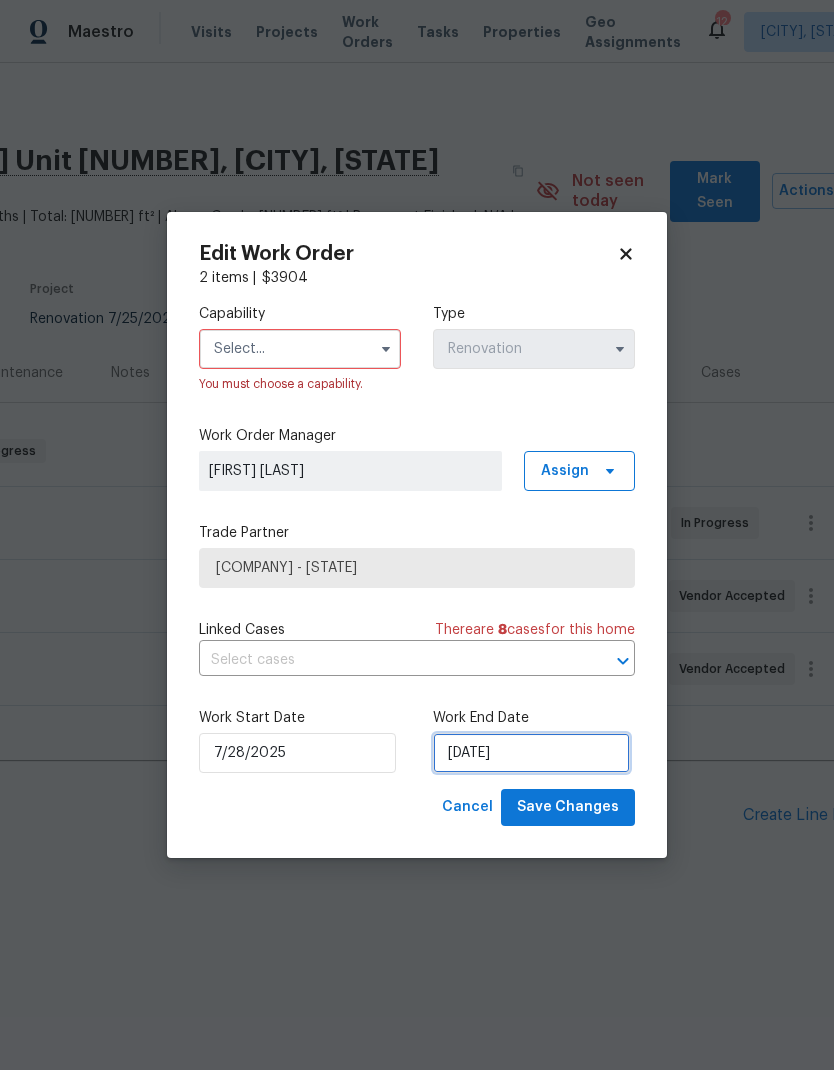 click on "8/30/2025" at bounding box center [531, 753] 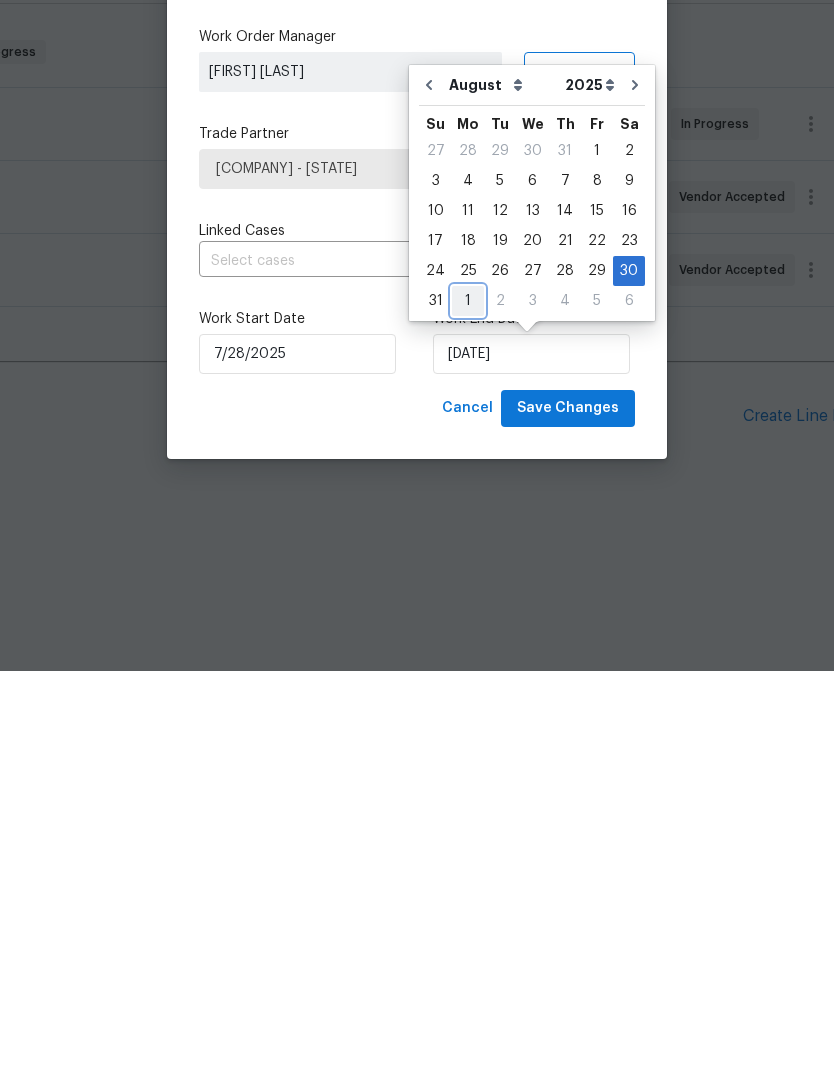 click on "1" at bounding box center (468, 700) 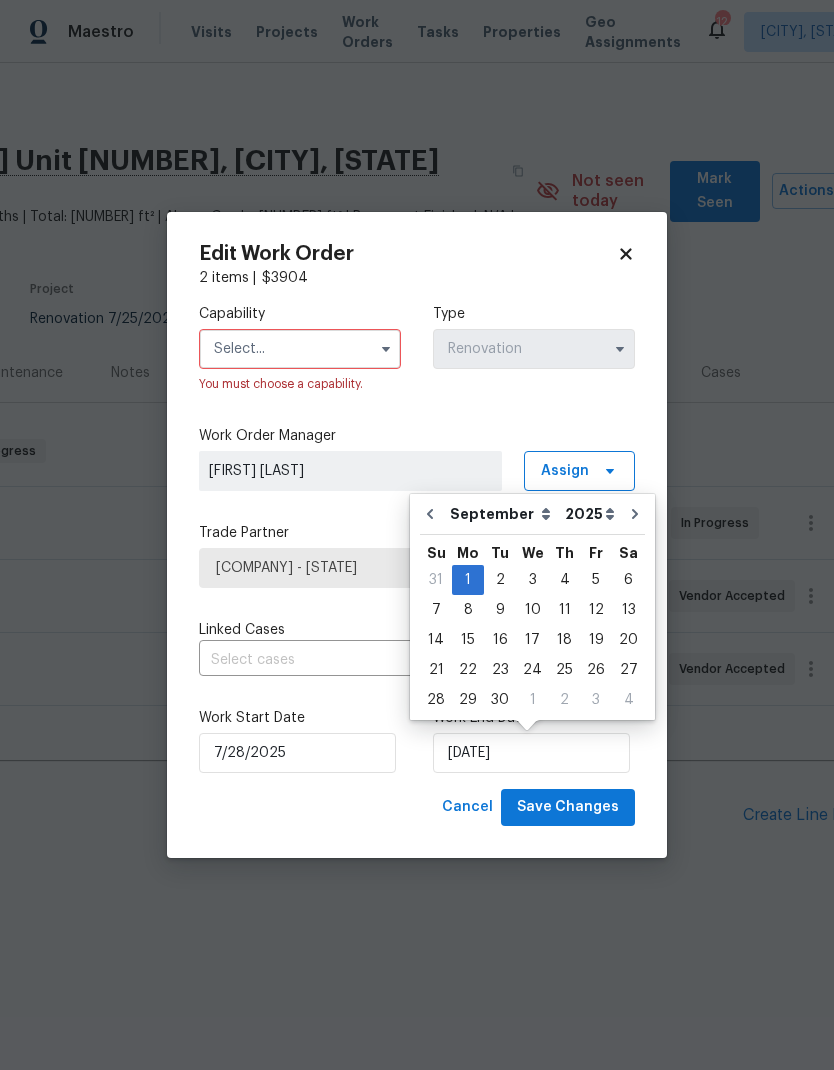 click on "Cancel Save Changes" at bounding box center (417, 807) 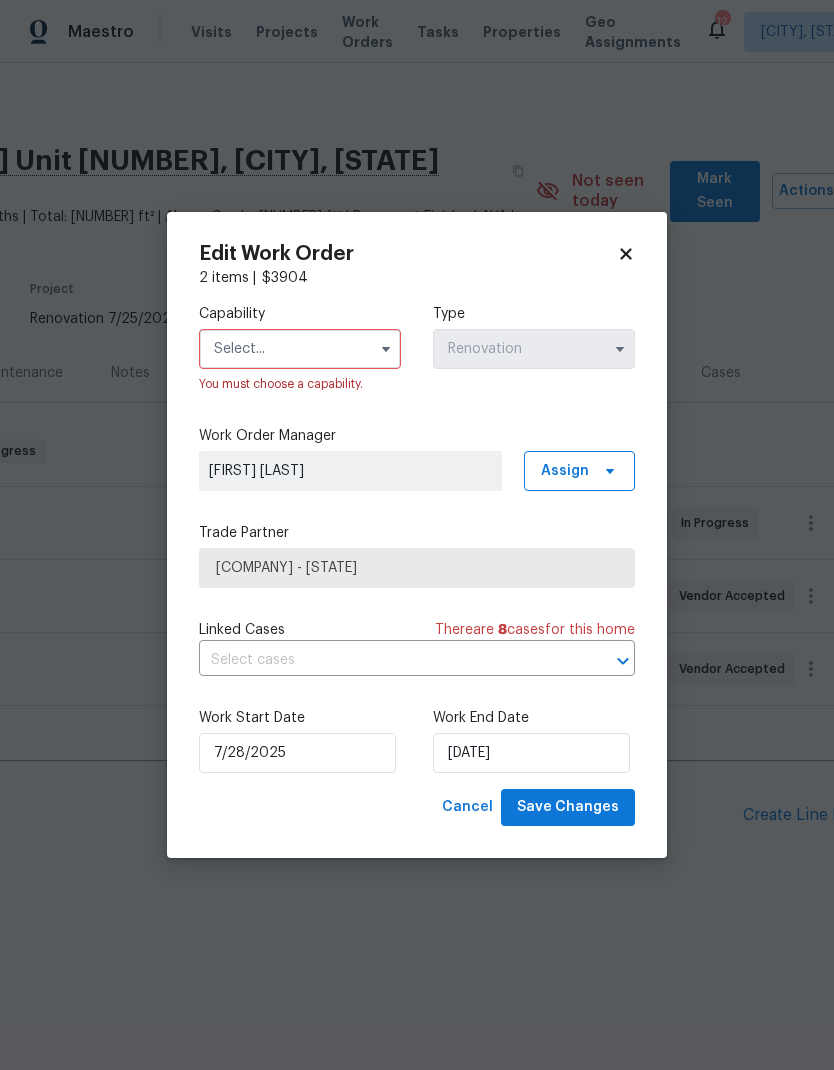 click at bounding box center [300, 349] 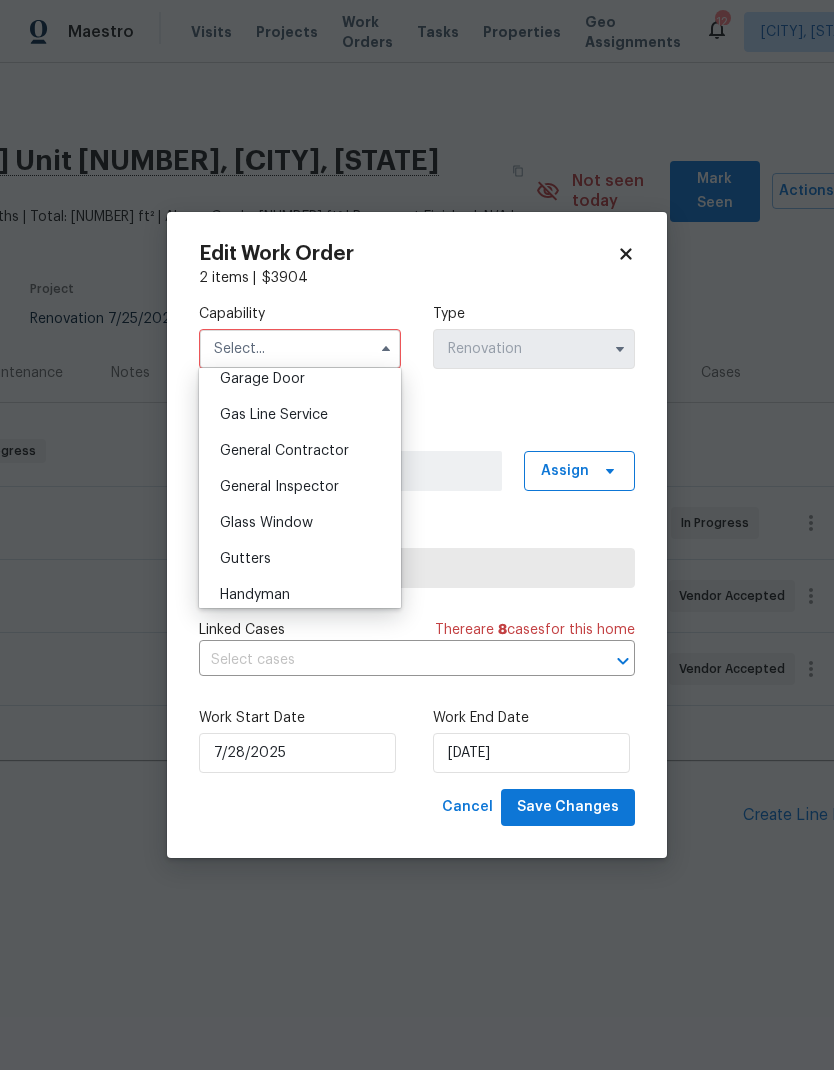 scroll, scrollTop: 895, scrollLeft: 0, axis: vertical 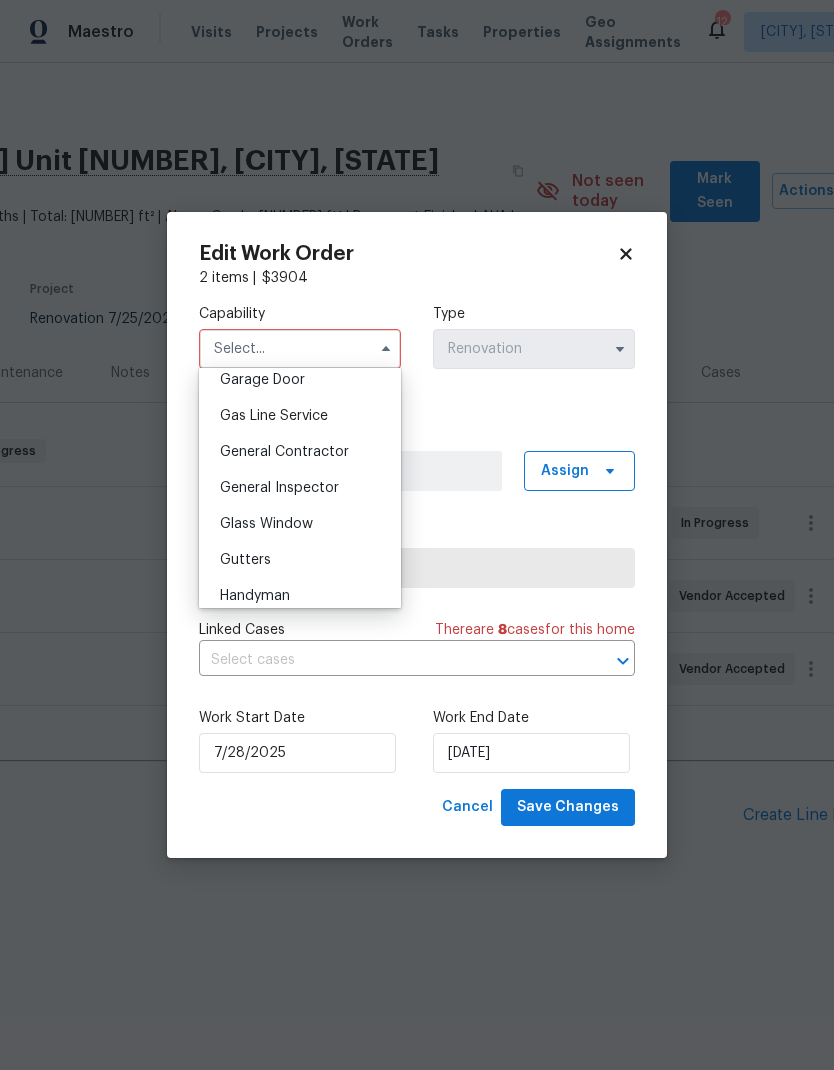 click on "General Contractor" at bounding box center (284, 452) 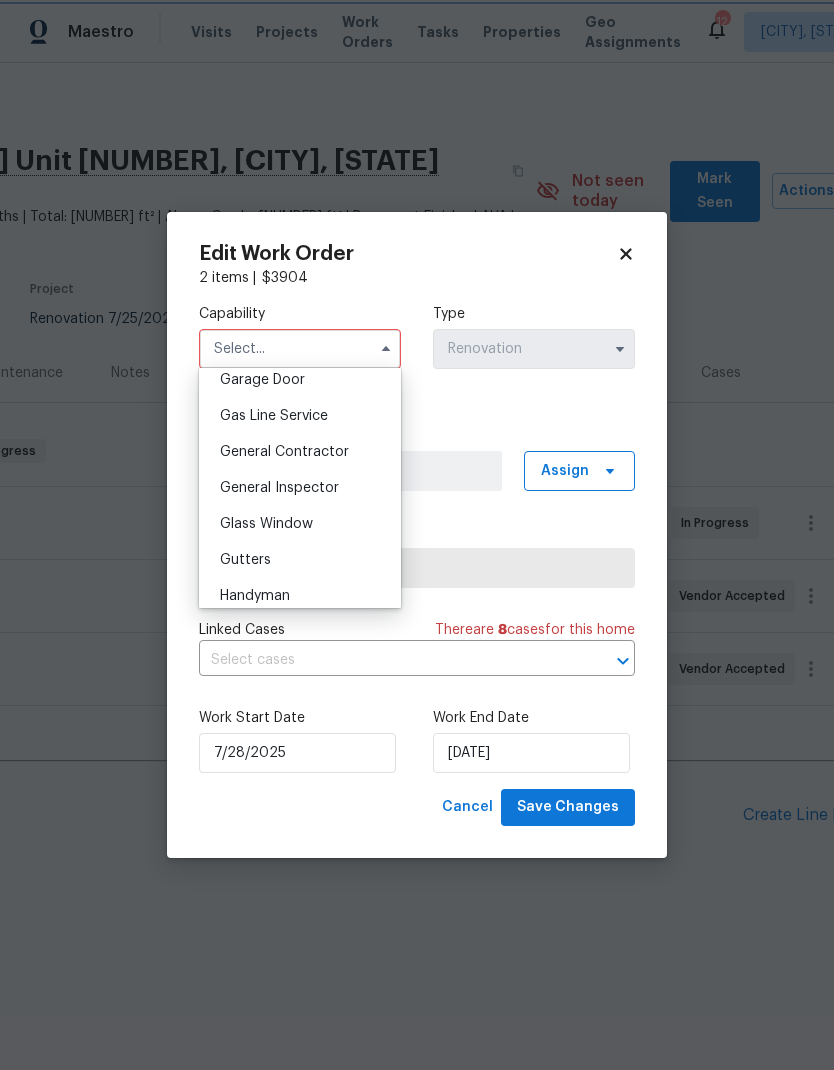 type on "General Contractor" 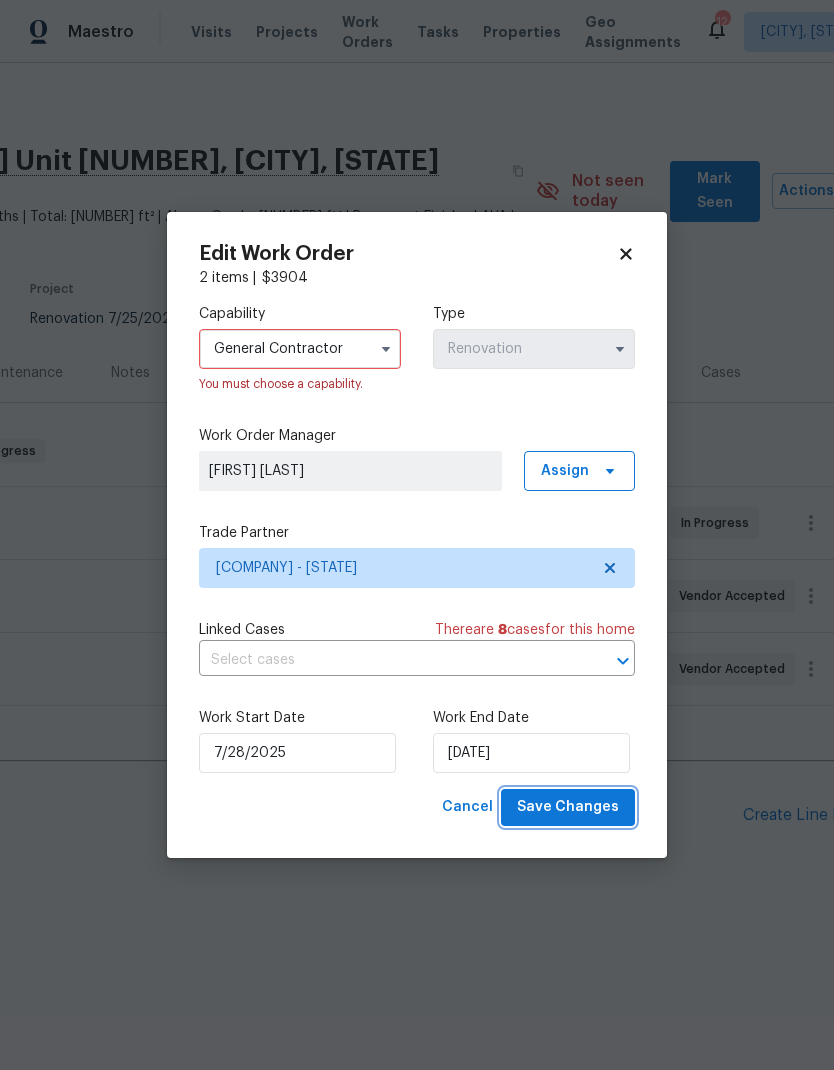 click on "Save Changes" at bounding box center [568, 807] 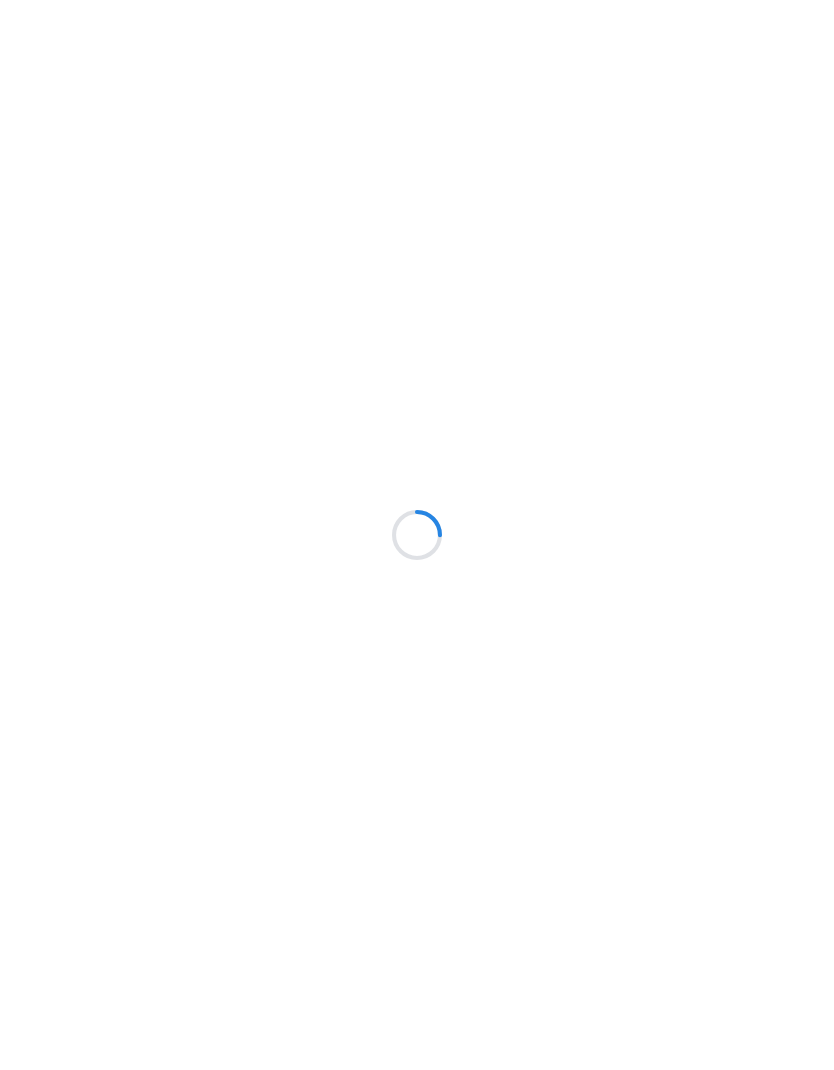 scroll, scrollTop: 0, scrollLeft: 0, axis: both 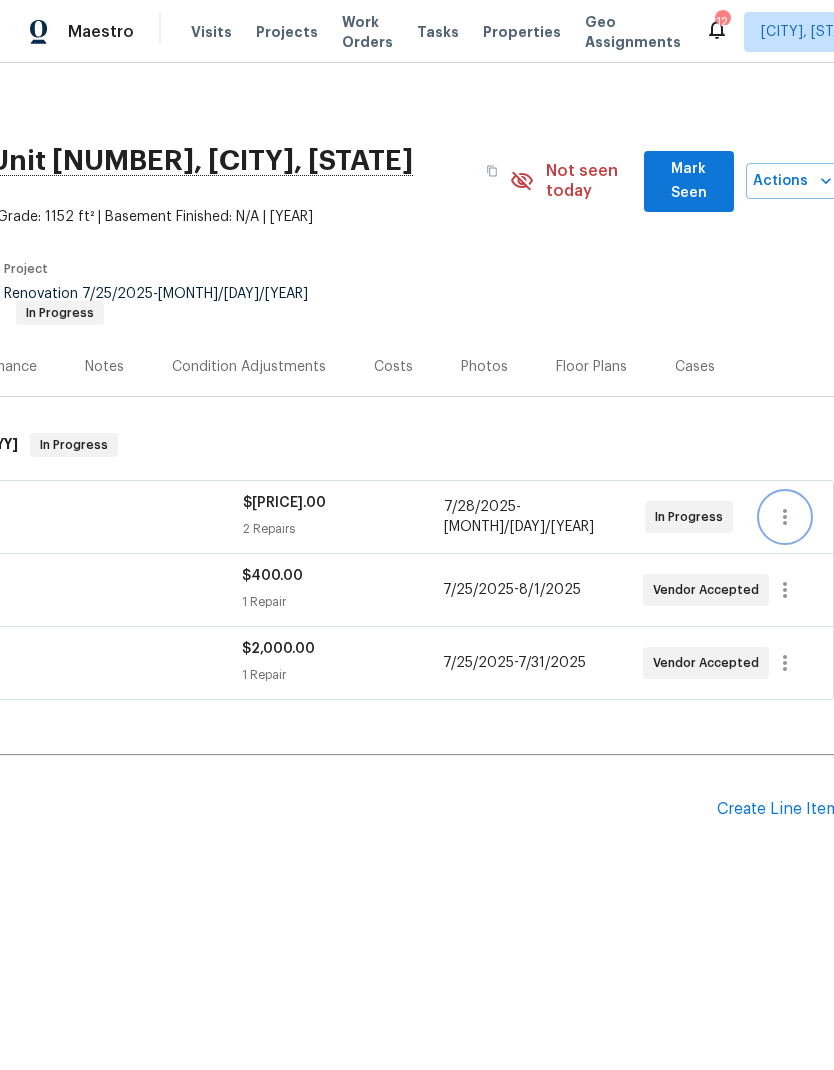 click 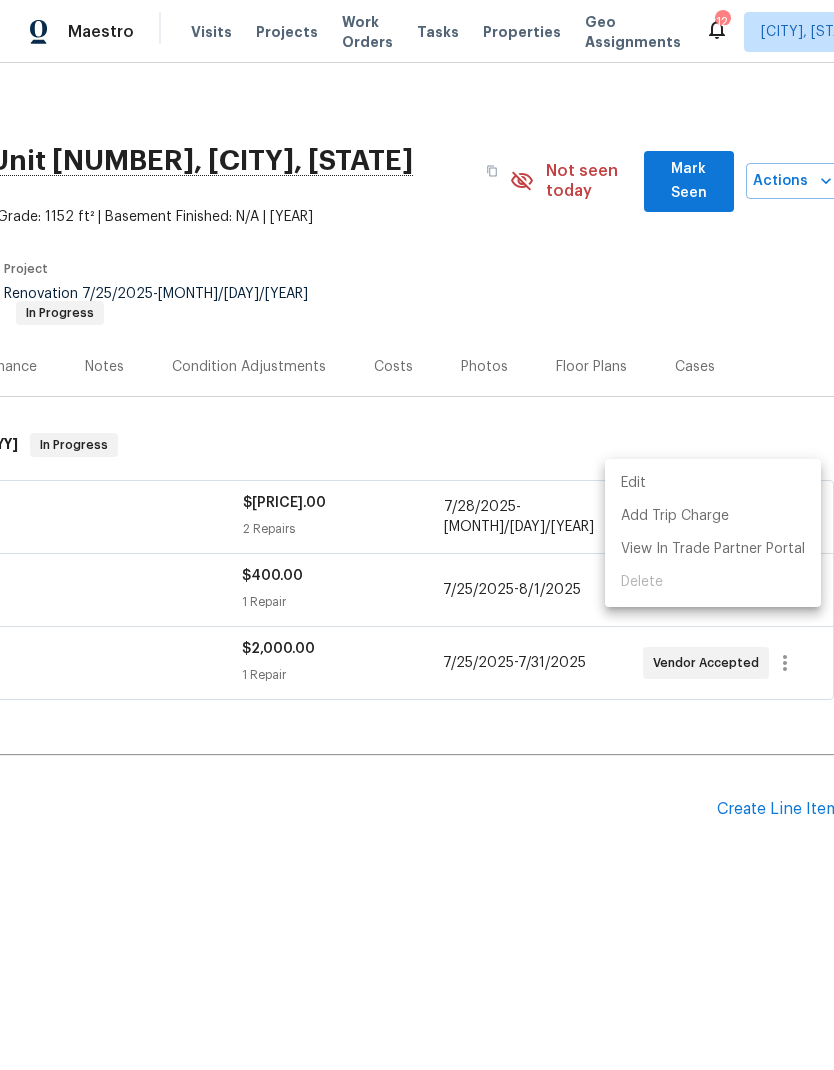 click on "Edit" at bounding box center [713, 483] 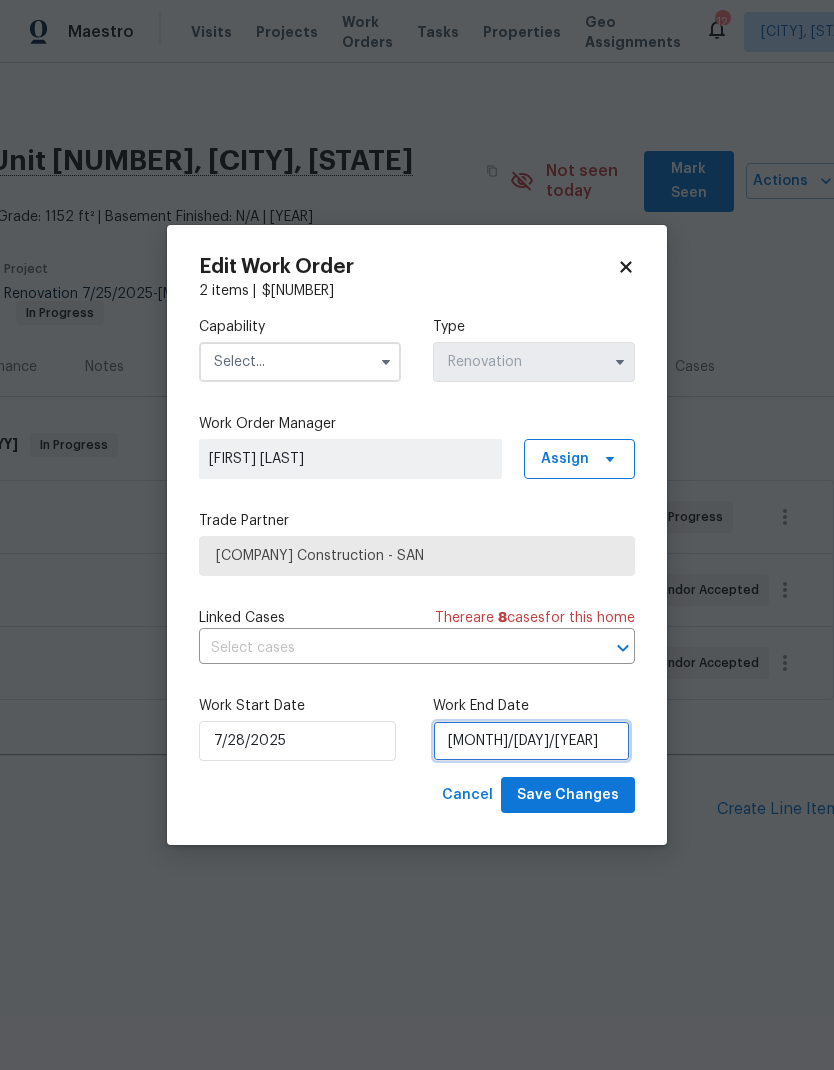 click on "9/1/2025" at bounding box center [531, 741] 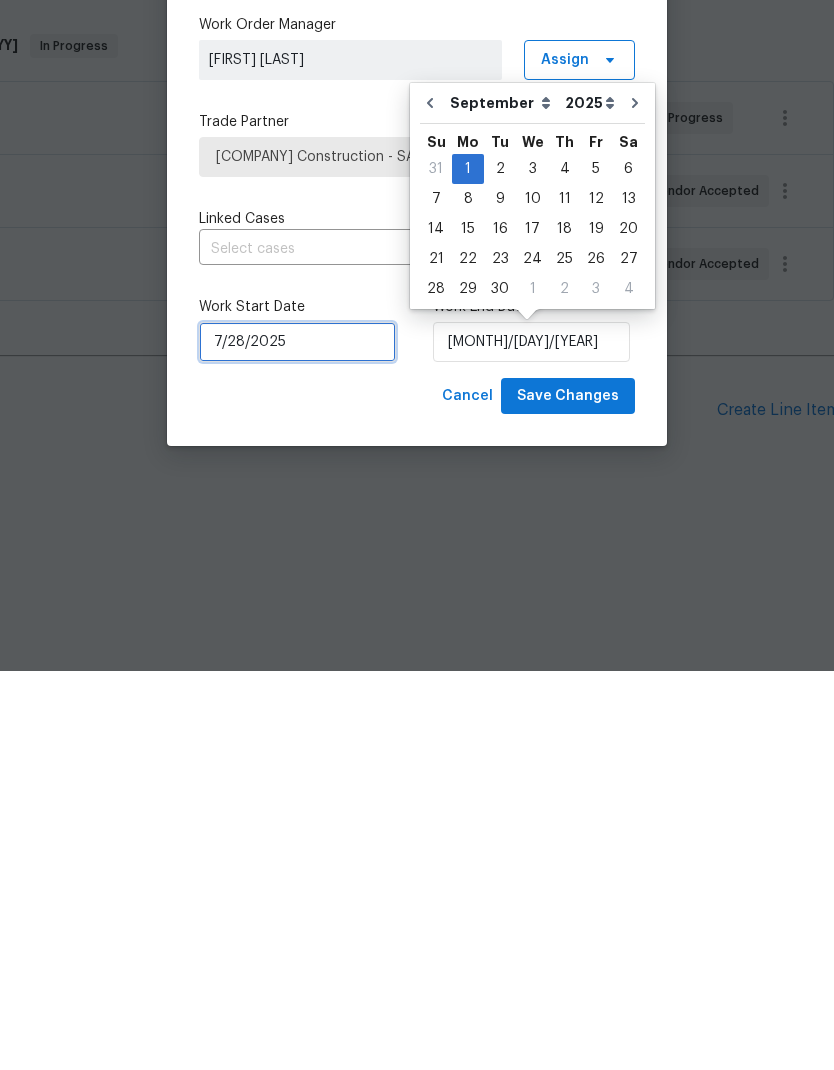 click on "7/28/2025" at bounding box center (297, 741) 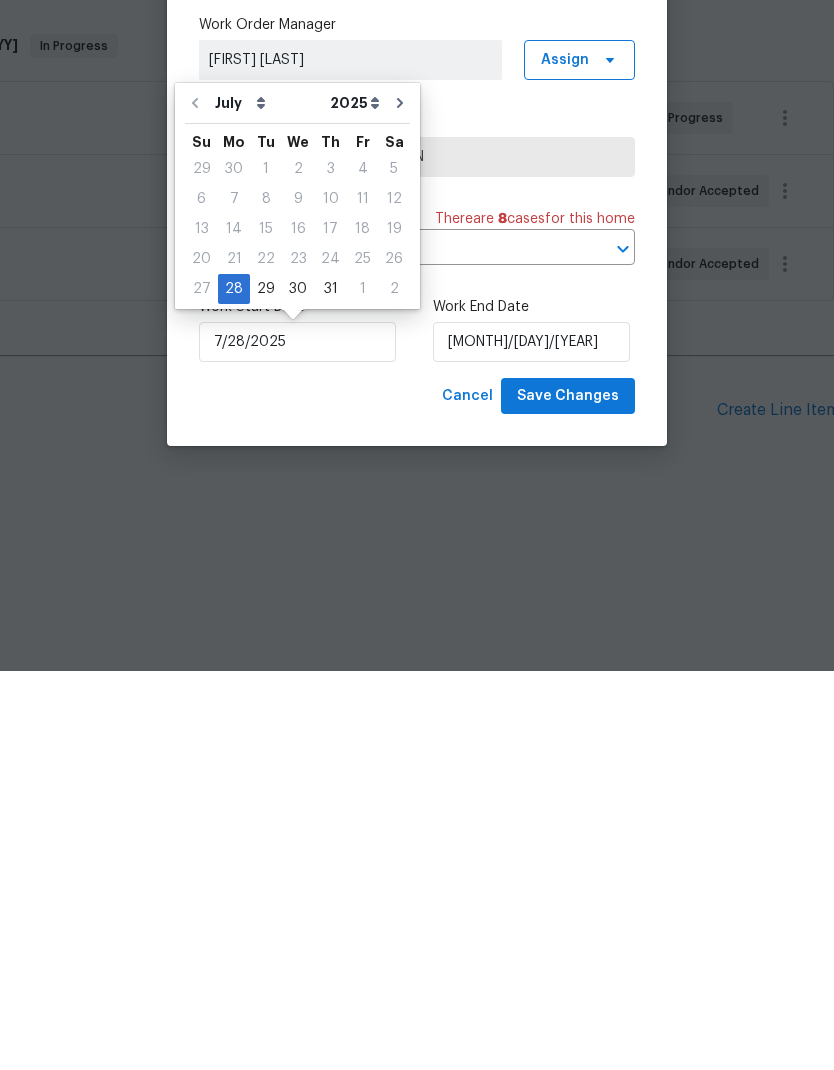 click on "Capability   Type   Renovation Work Order Manager   Kaden Peterson Assign Trade Partner   Bailey Bros Construction - SAN Linked Cases There  are   8  case s  for this home   ​ Work Start Date   7/28/2025 Work End Date   9/1/2025" at bounding box center (417, 539) 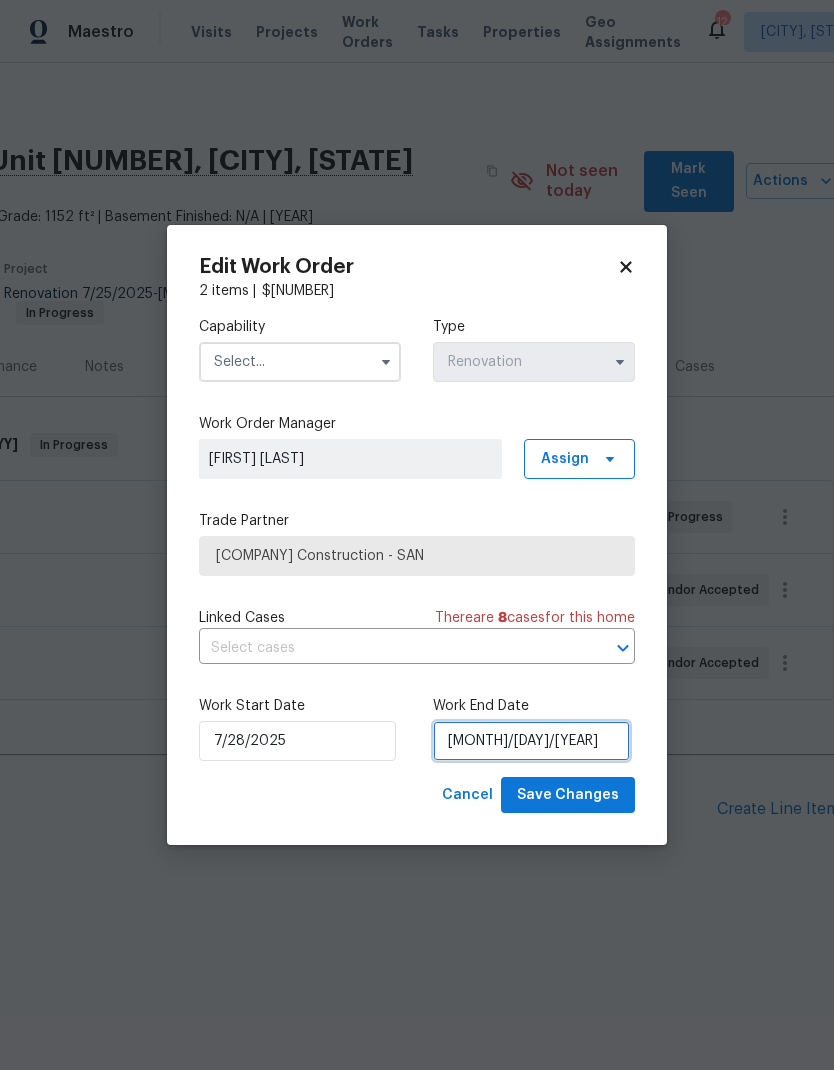 click on "9/1/2025" at bounding box center (531, 741) 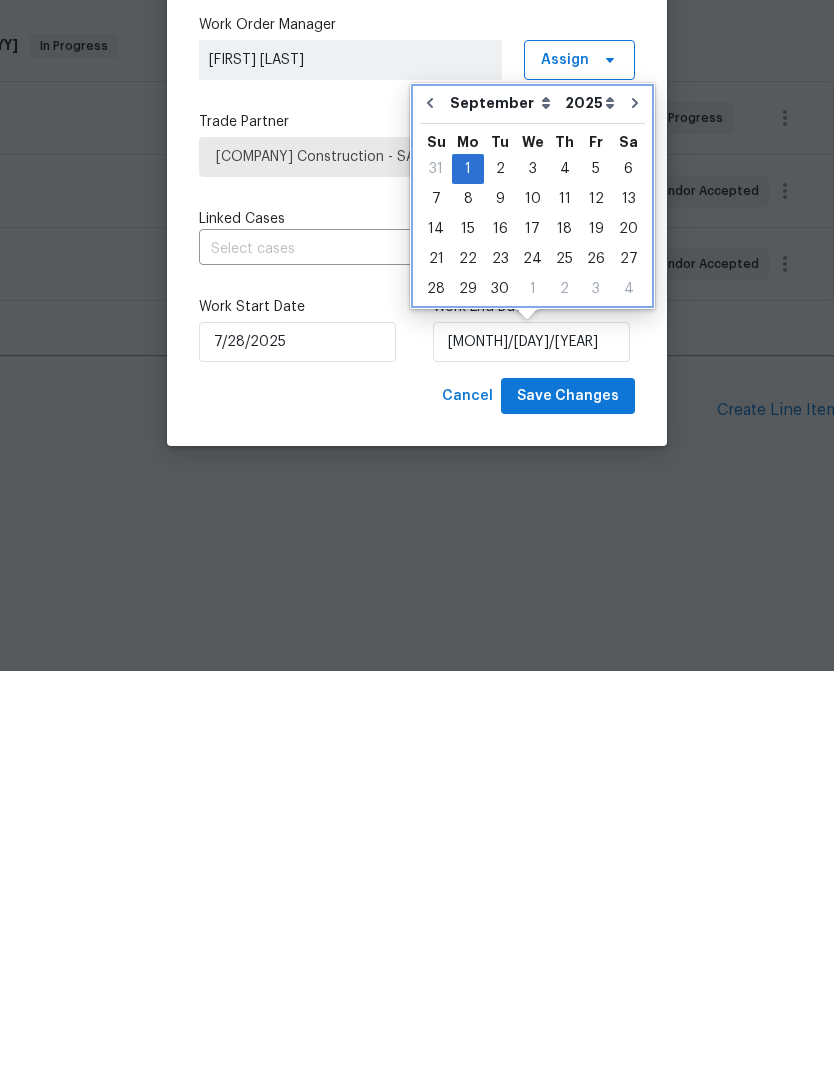click 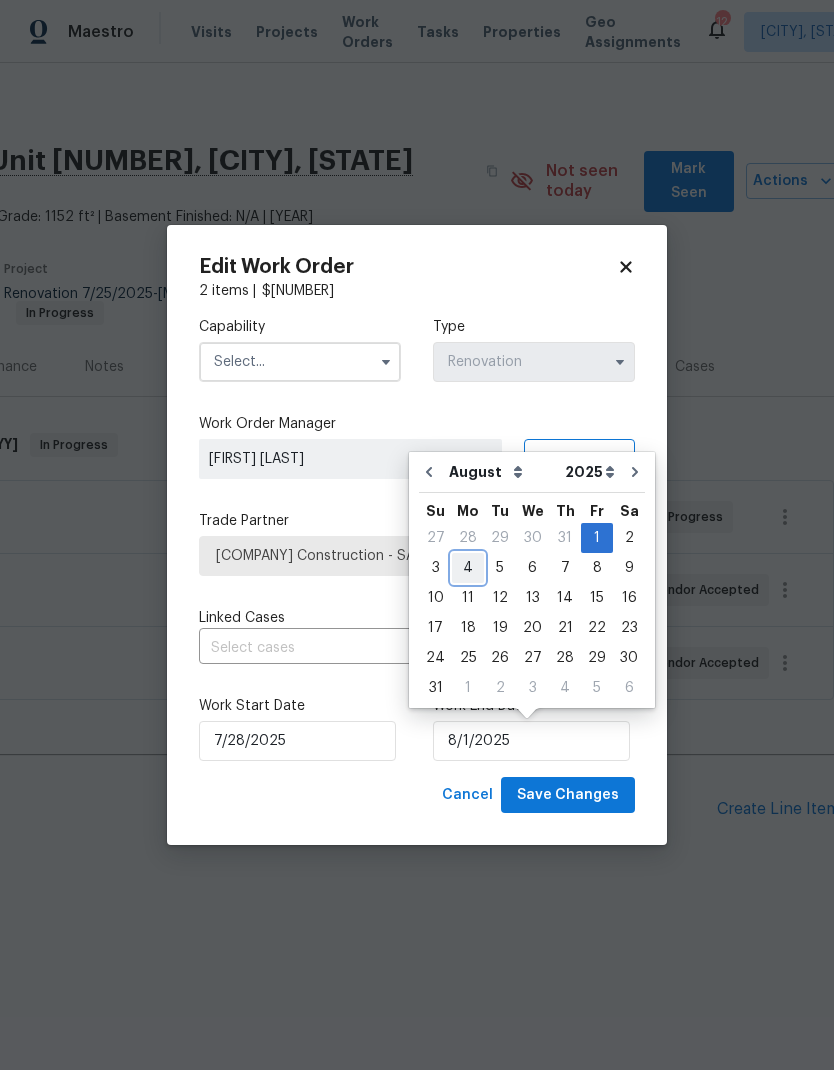 click on "4" at bounding box center (468, 568) 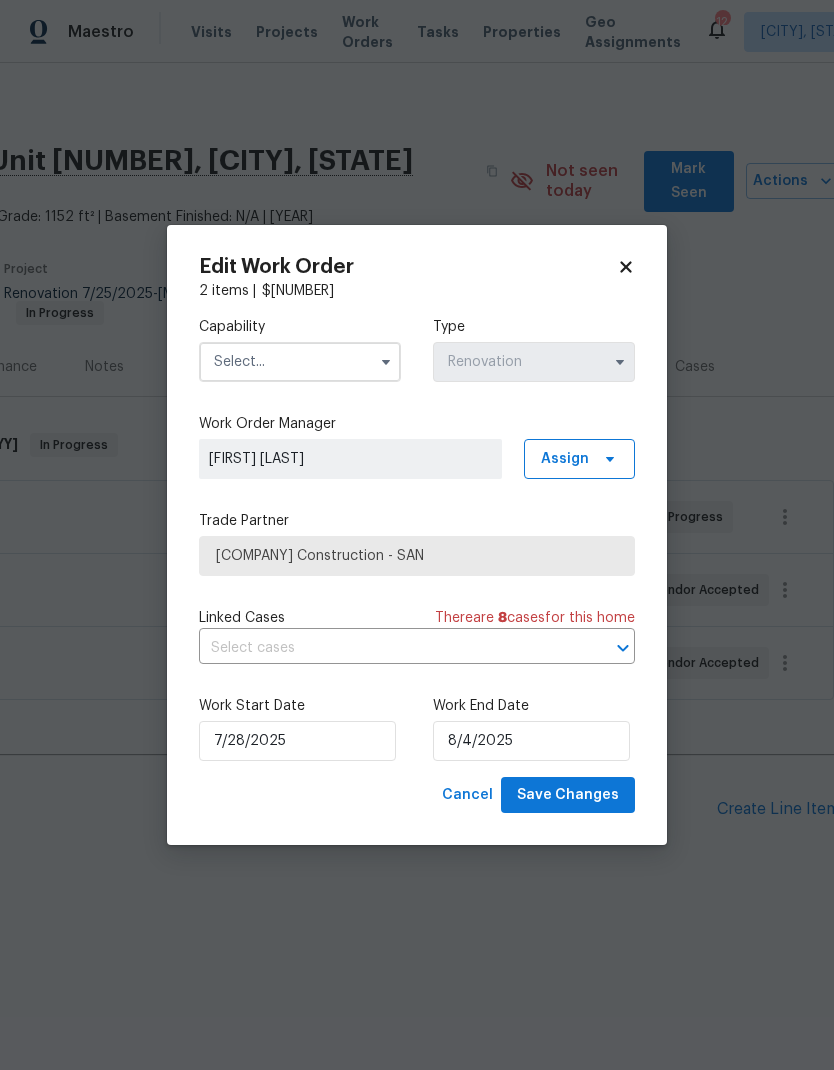 click at bounding box center (300, 362) 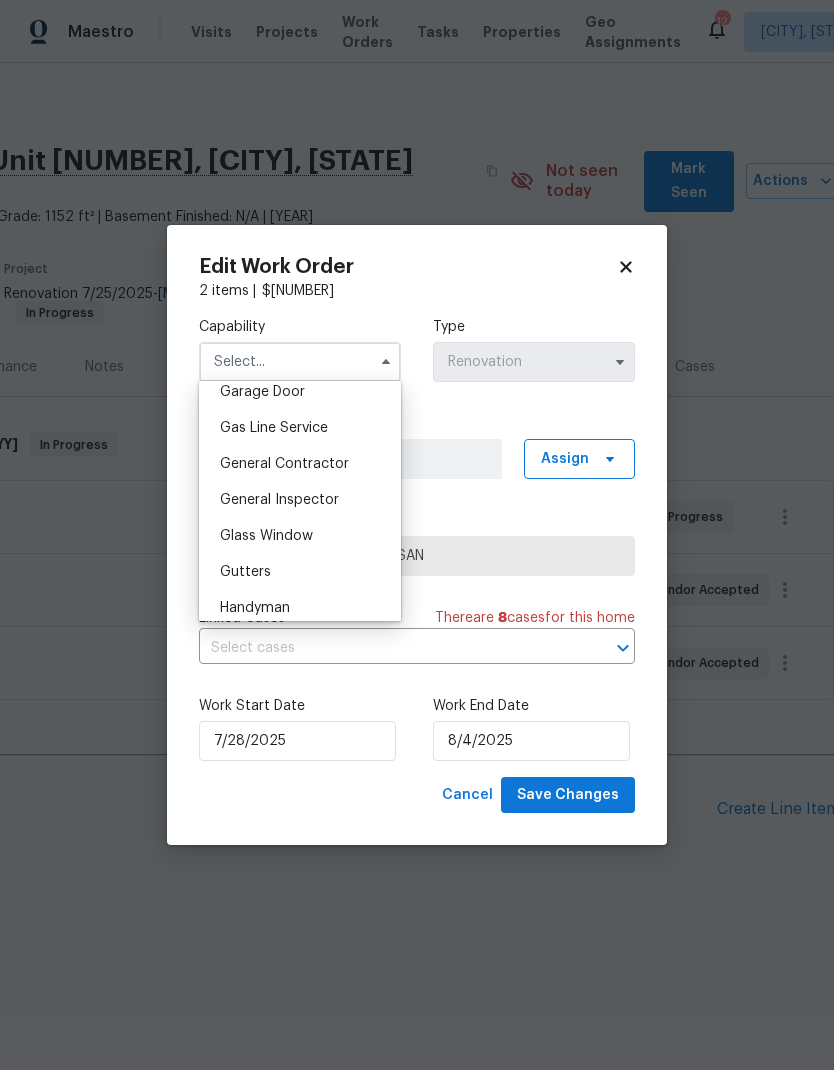 scroll, scrollTop: 876, scrollLeft: 0, axis: vertical 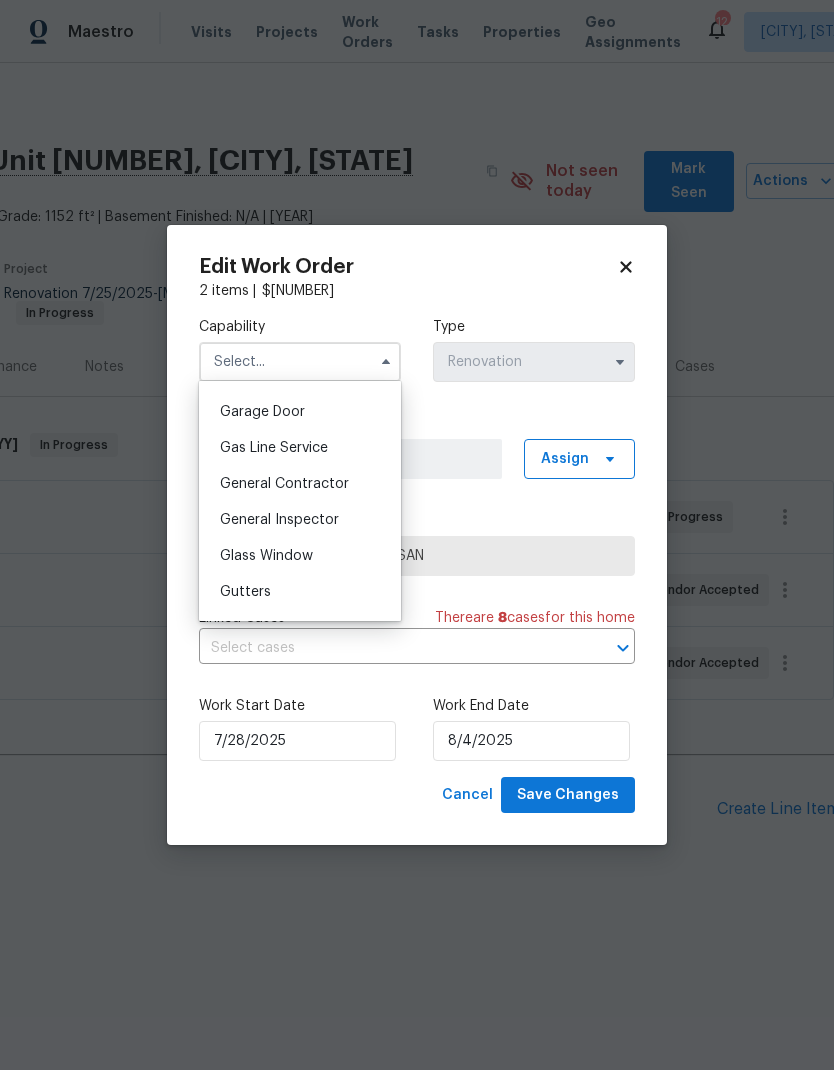 click on "General Contractor" at bounding box center [284, 484] 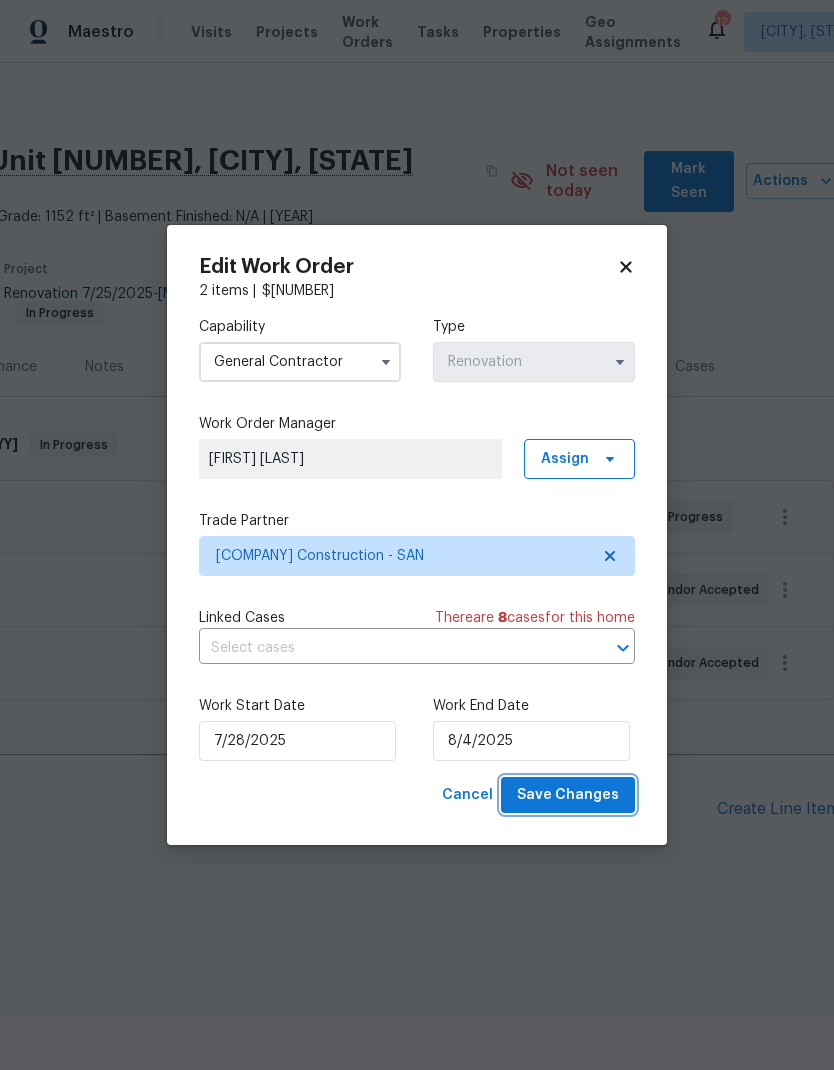 click on "Save Changes" at bounding box center (568, 795) 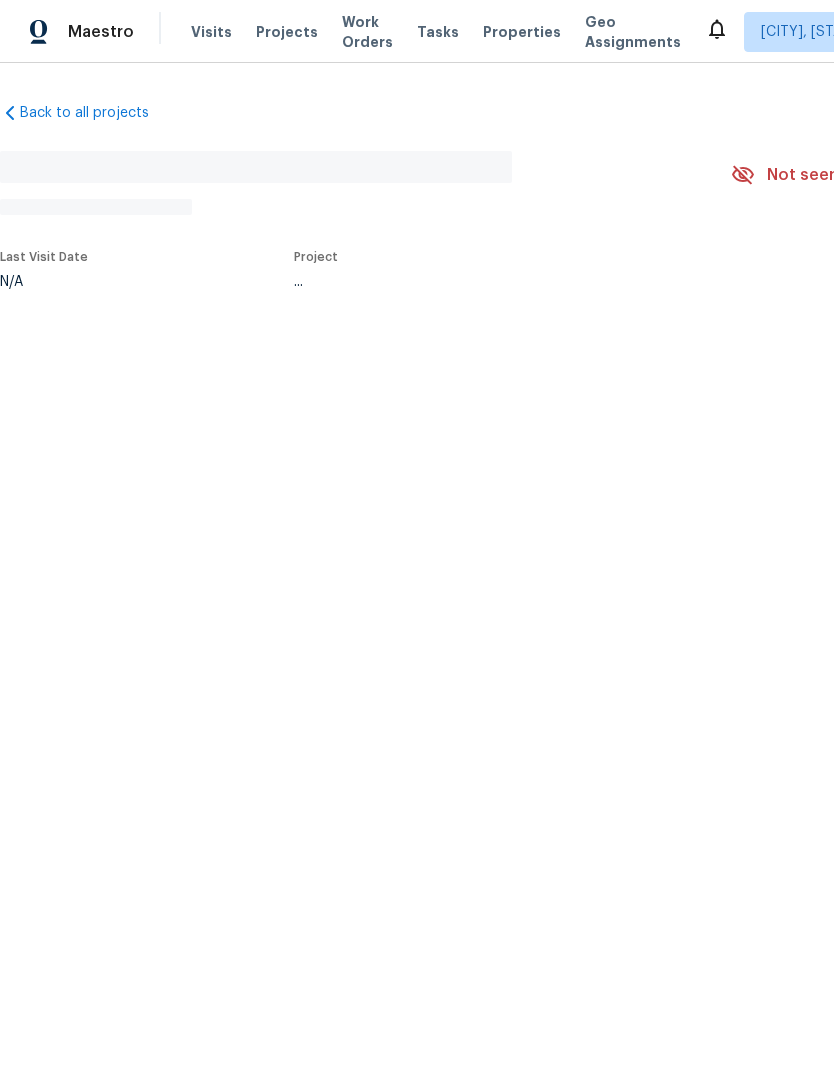 scroll, scrollTop: 0, scrollLeft: 0, axis: both 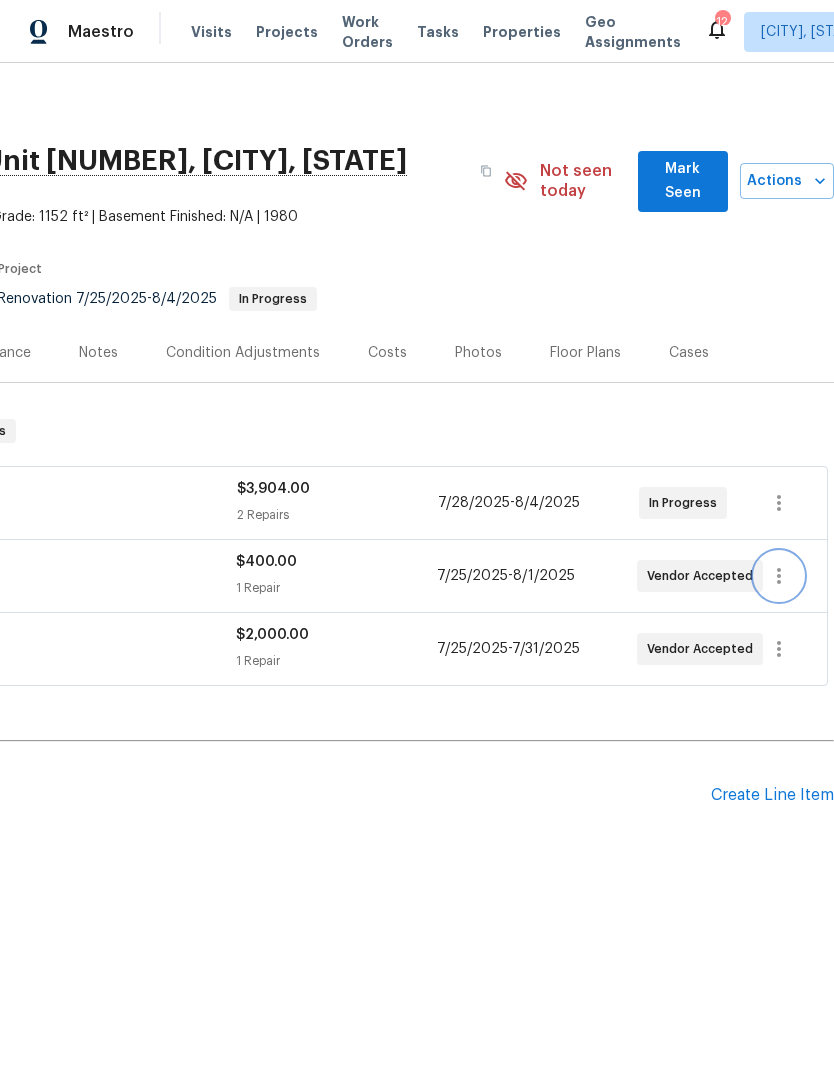 click 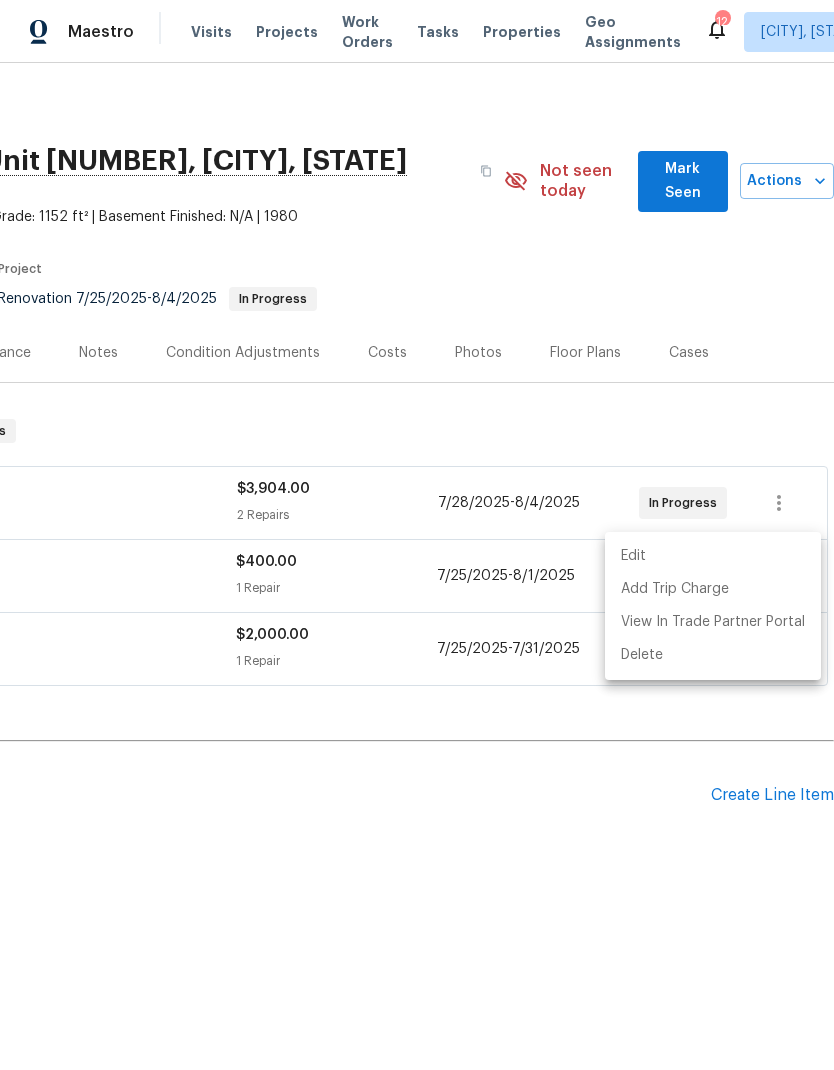 click on "Edit" at bounding box center (713, 556) 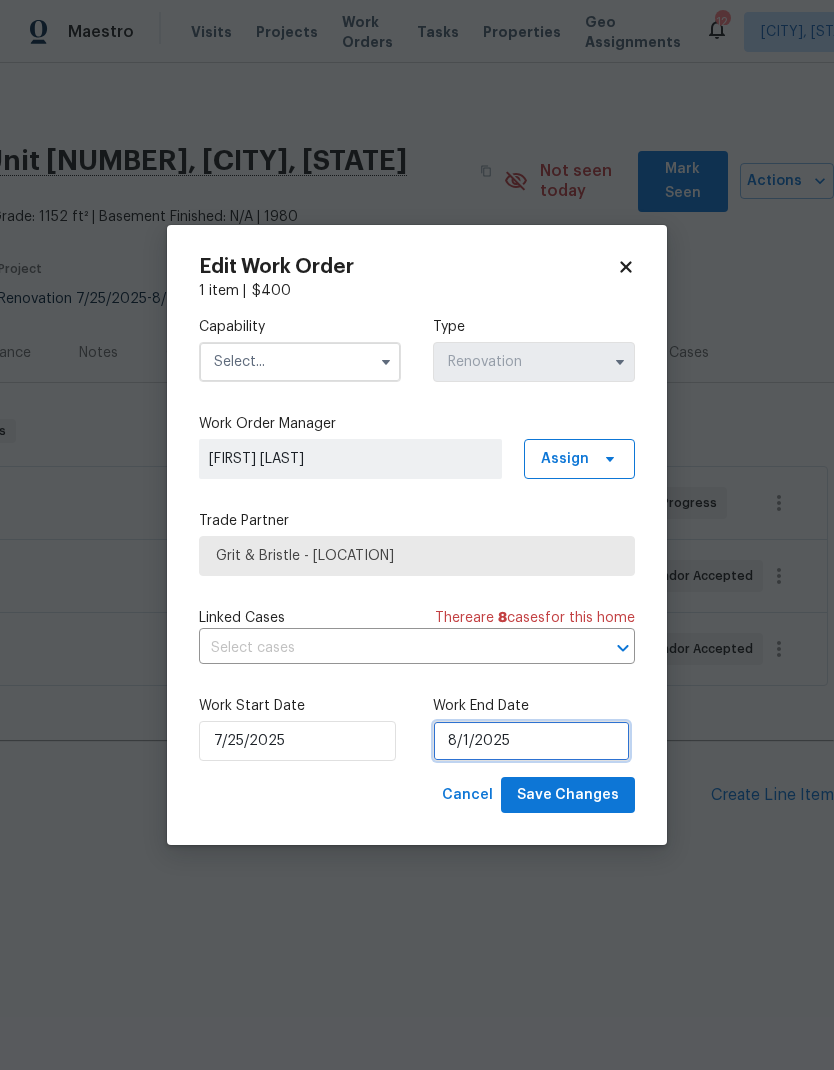 click on "8/1/2025" at bounding box center [531, 741] 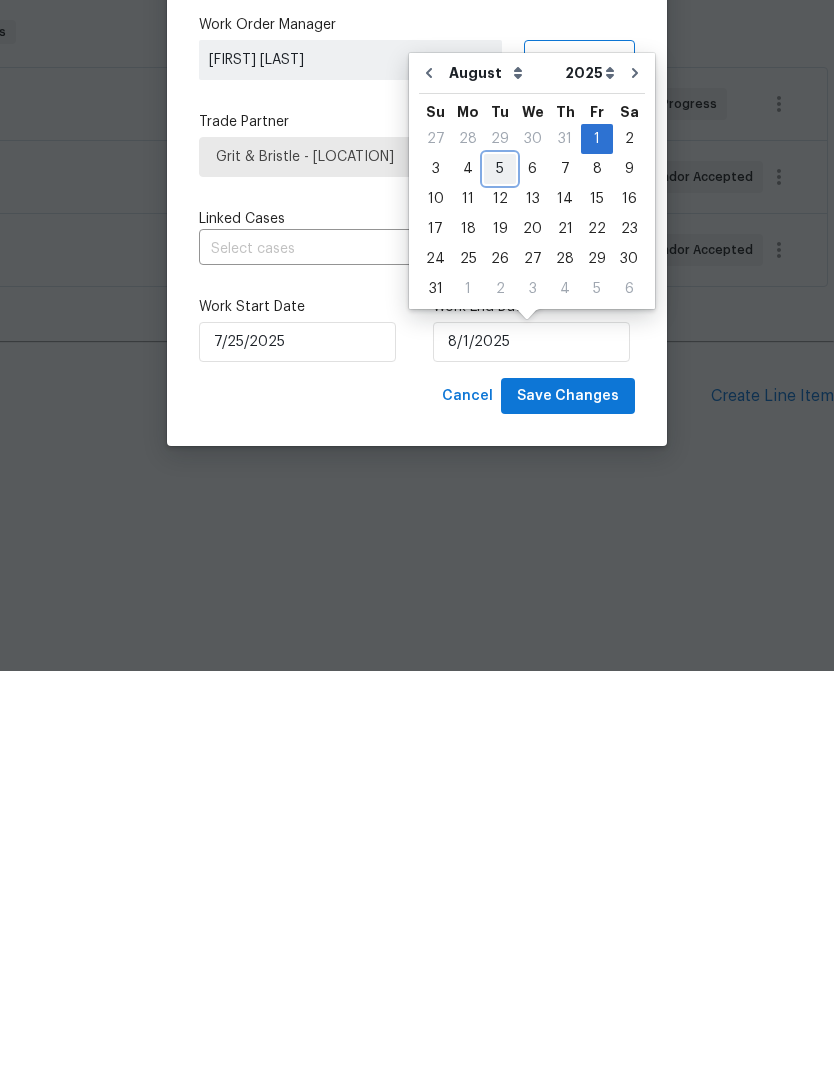 click on "5" at bounding box center [500, 568] 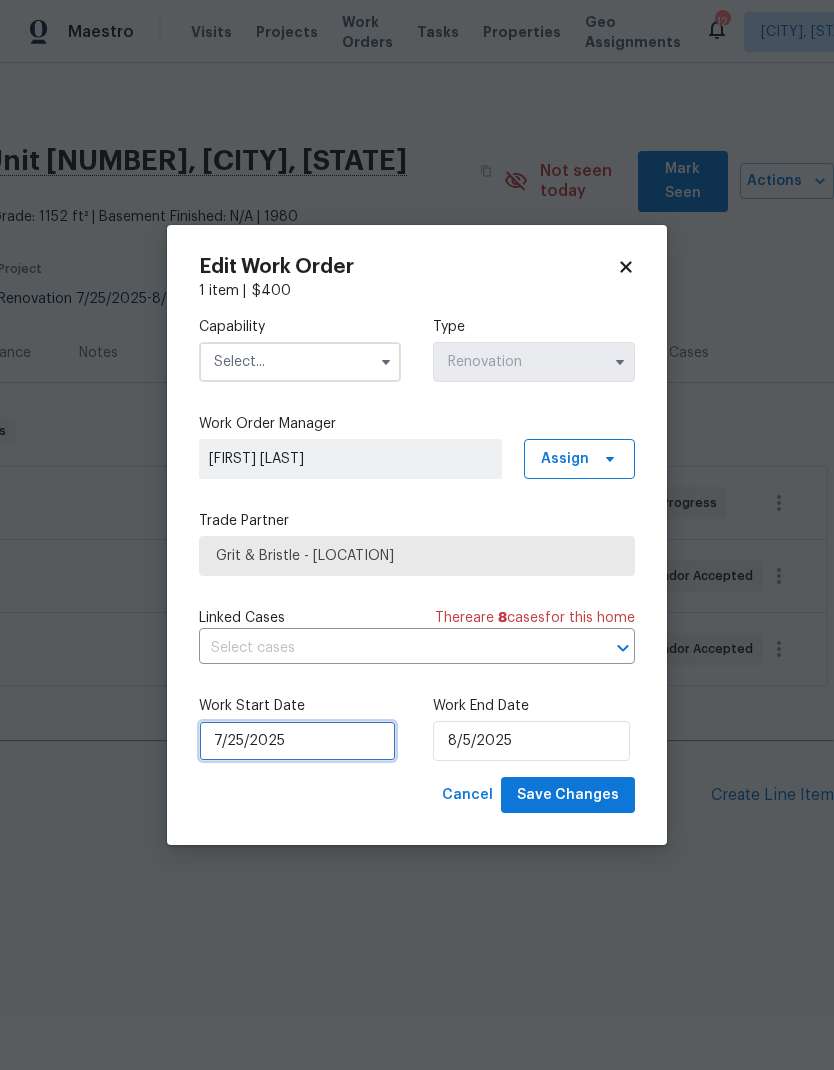 click on "7/25/2025" at bounding box center (297, 741) 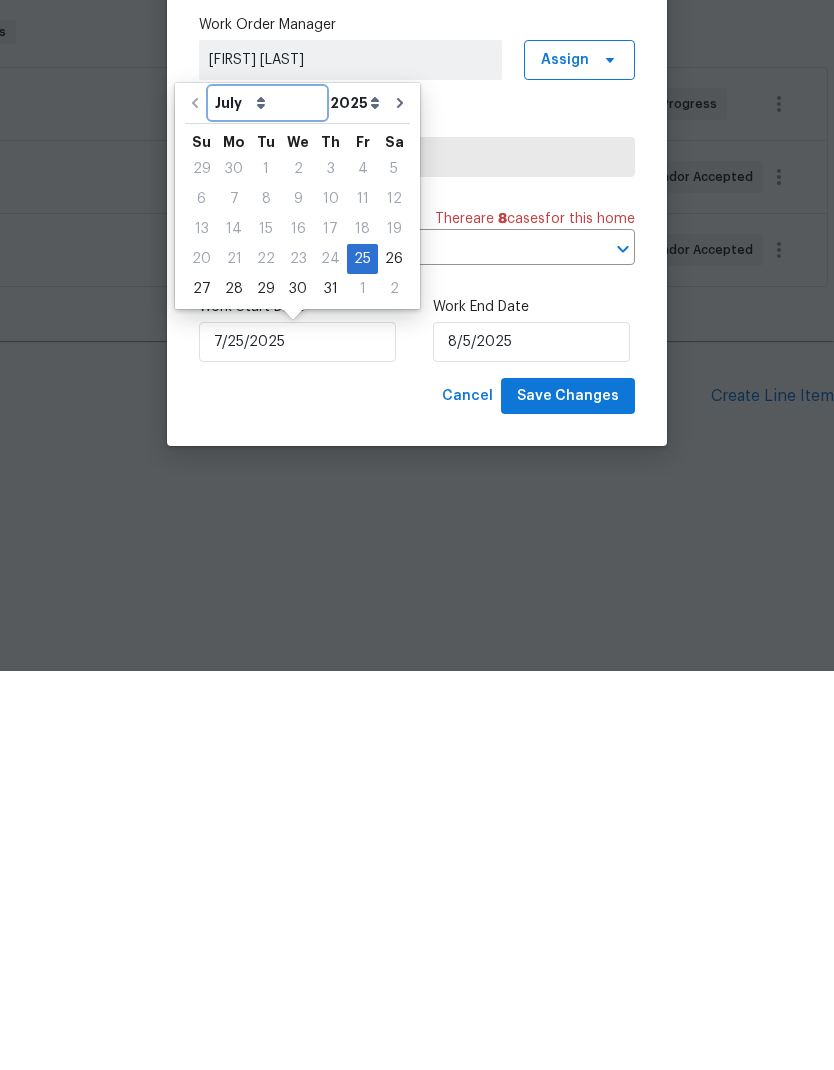 click on "July August September October November December" at bounding box center (267, 502) 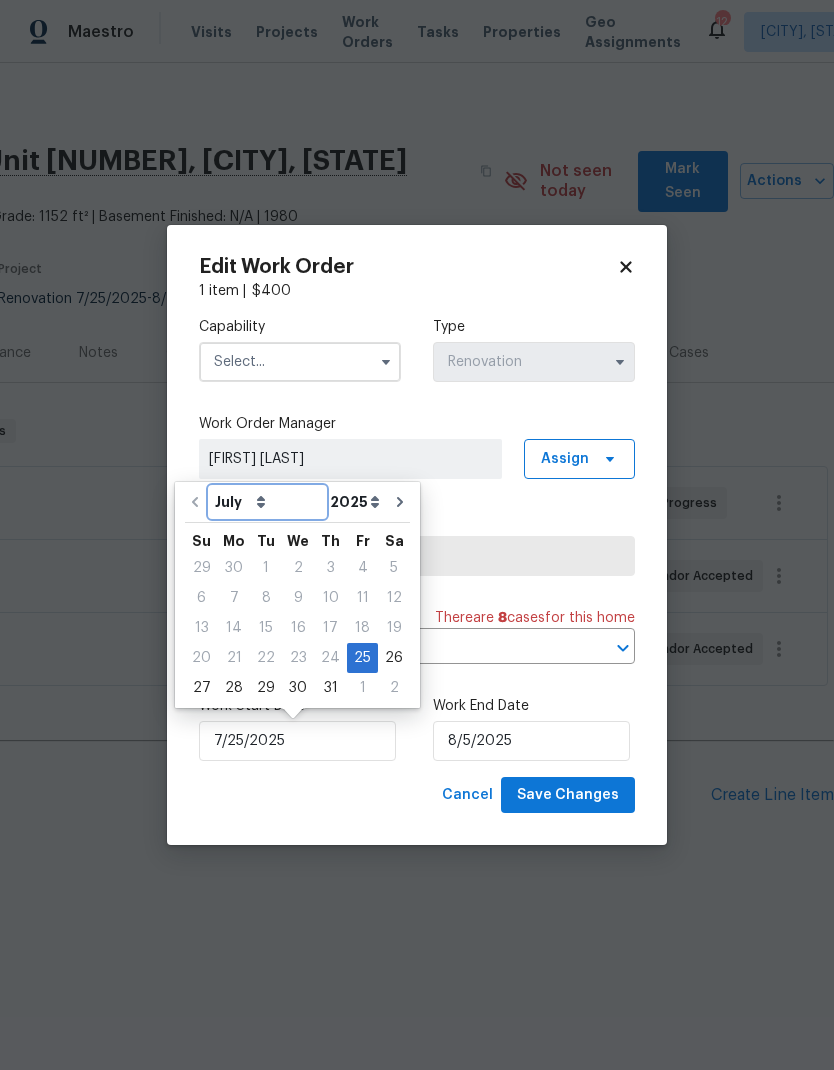 select on "7" 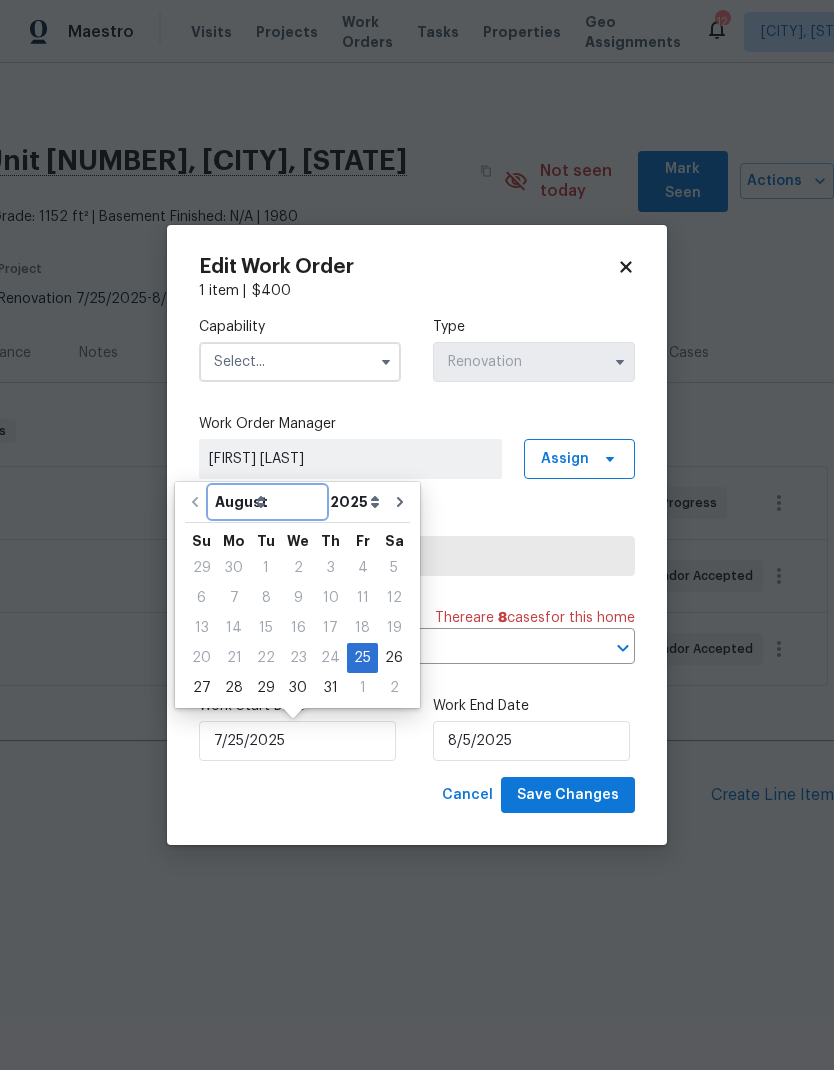 type on "8/25/2025" 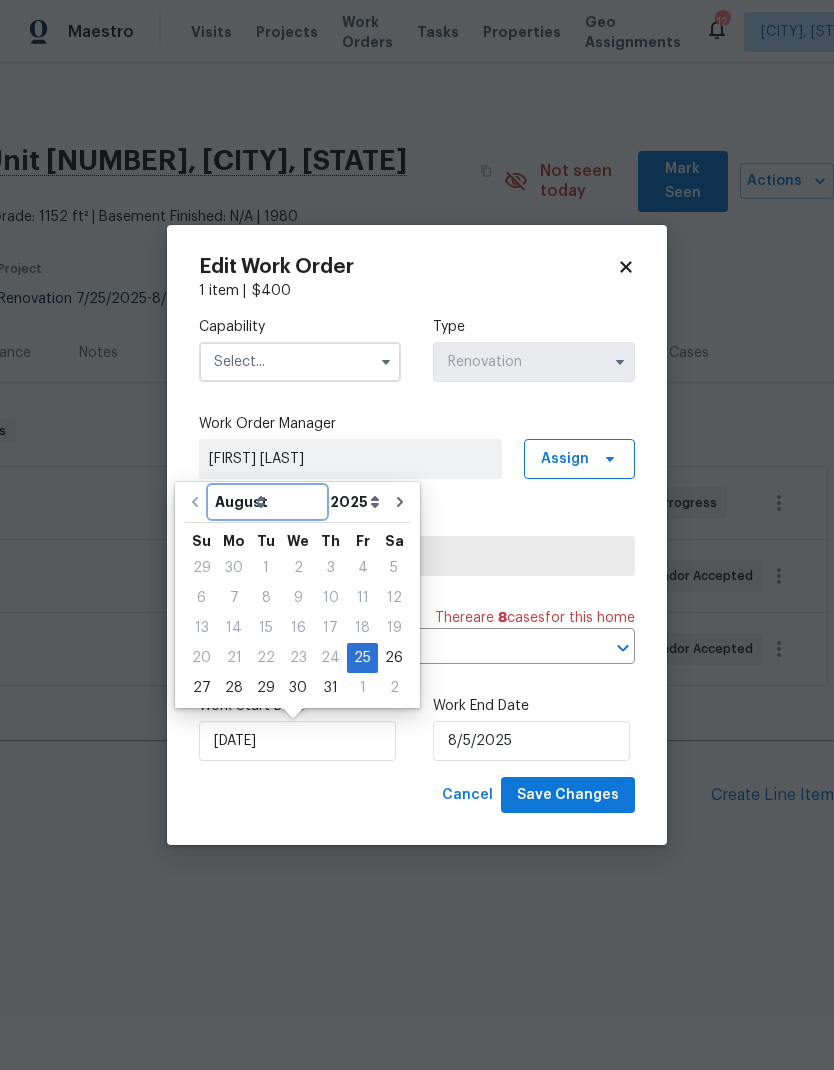 type on "8/25/2025" 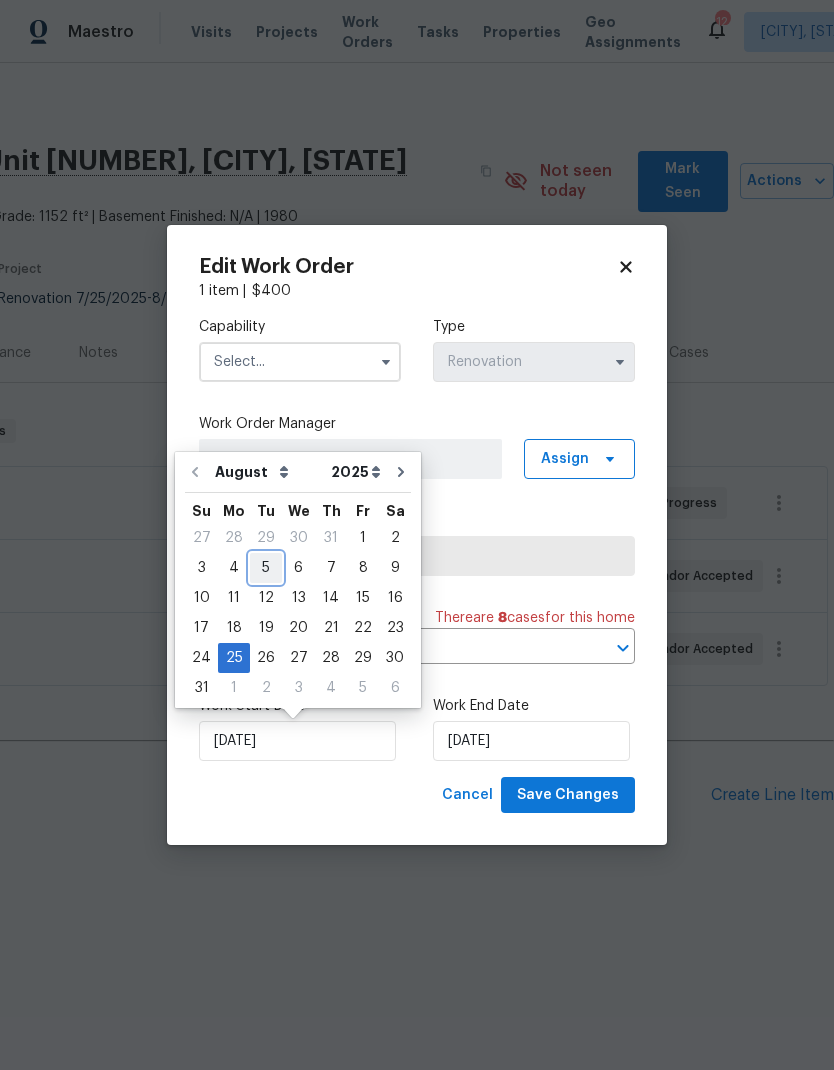 click on "5" at bounding box center (266, 568) 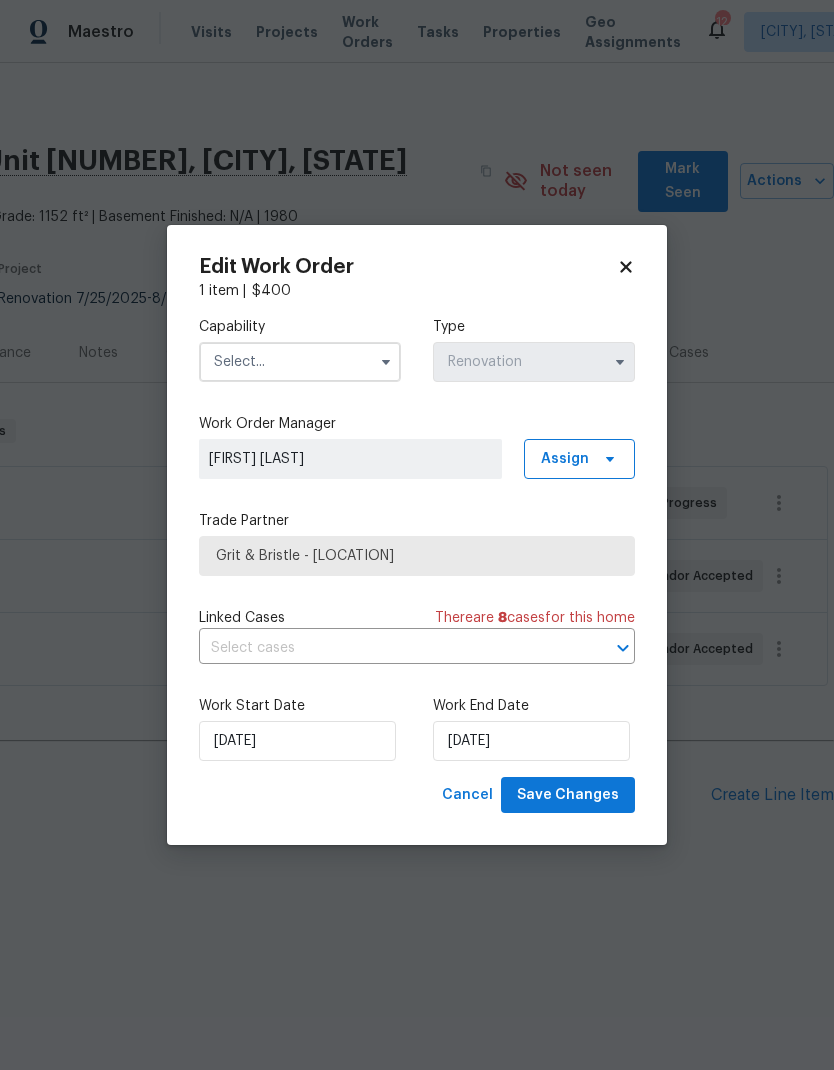 type on "8/5/2025" 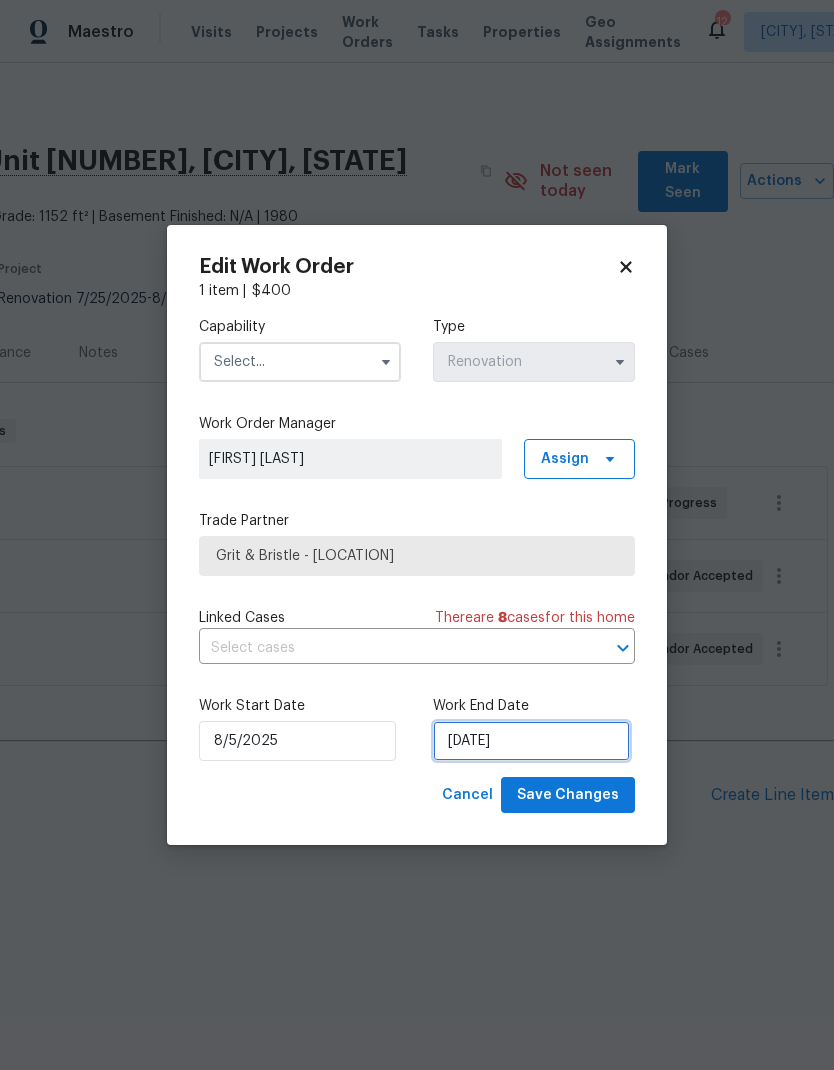 click on "8/25/2025" at bounding box center (531, 741) 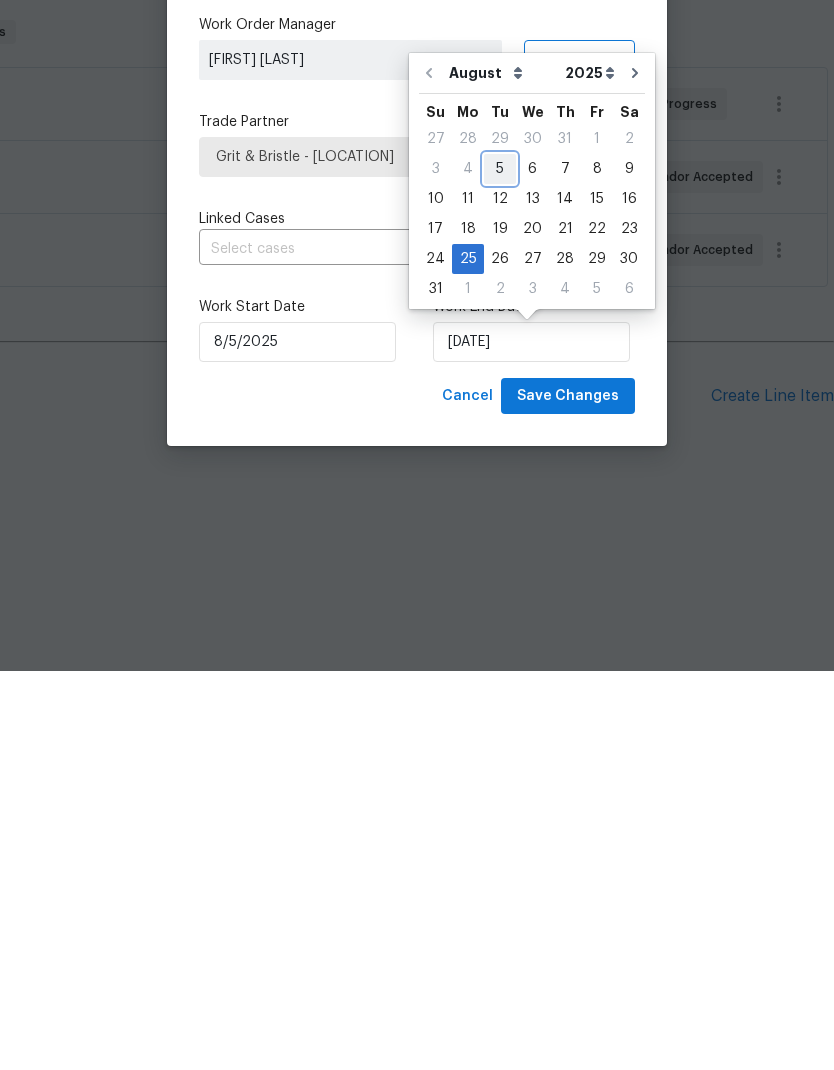 click on "5" at bounding box center (500, 568) 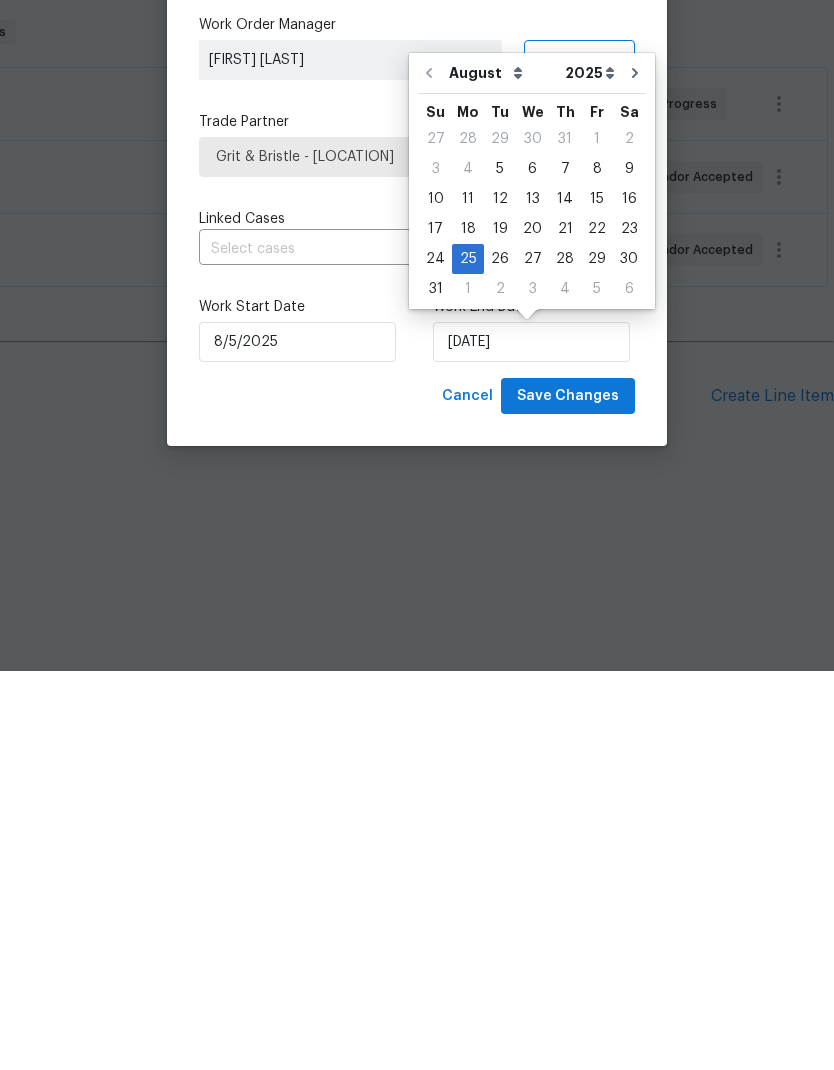 type on "8/5/2025" 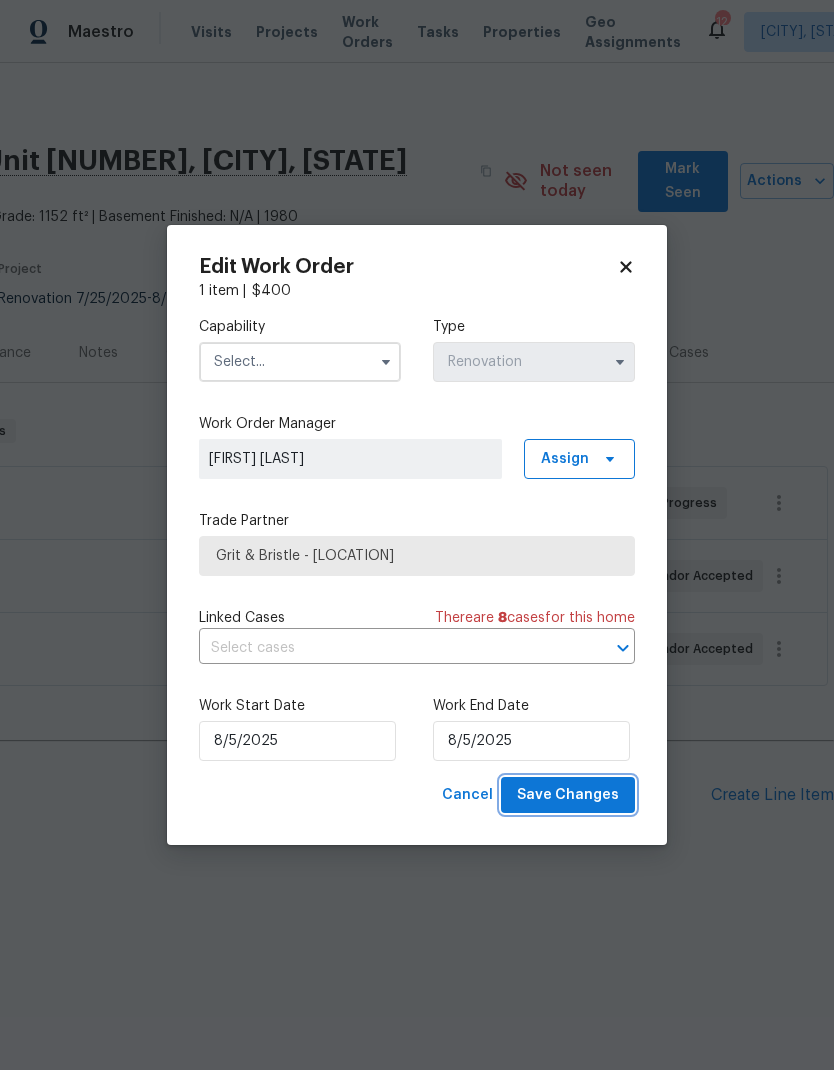 click on "Save Changes" at bounding box center (568, 795) 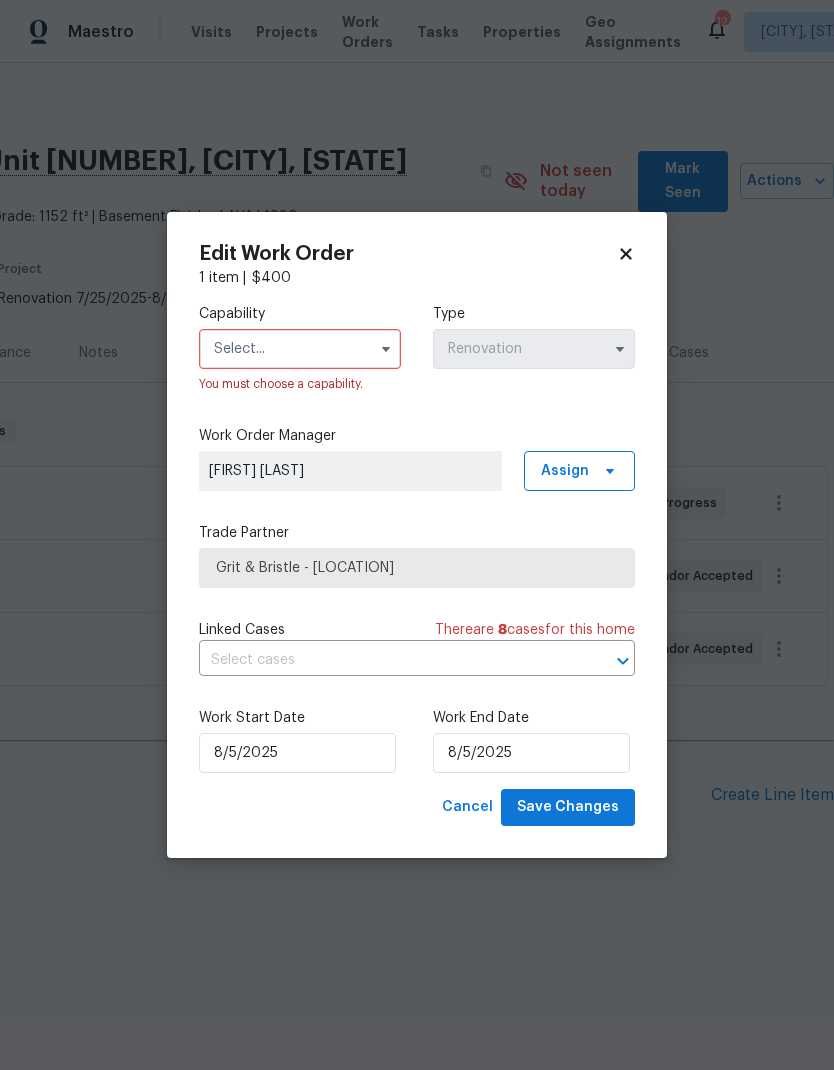 click at bounding box center (300, 349) 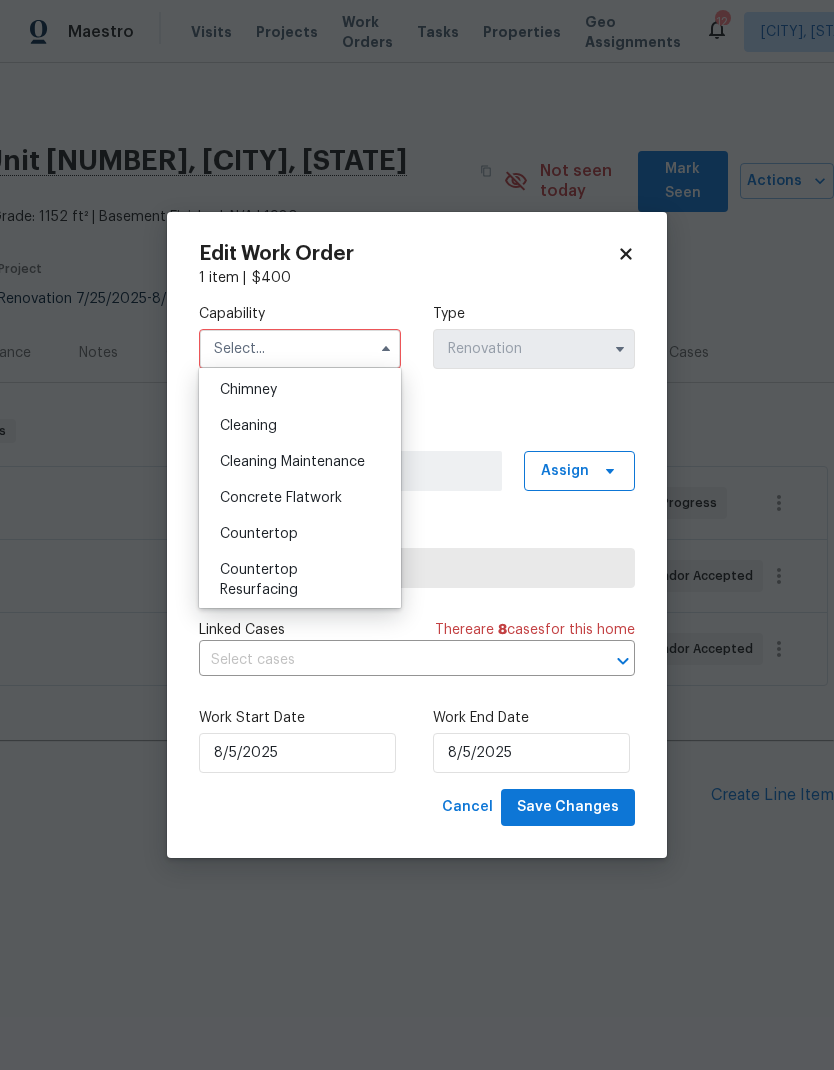 scroll, scrollTop: 252, scrollLeft: 0, axis: vertical 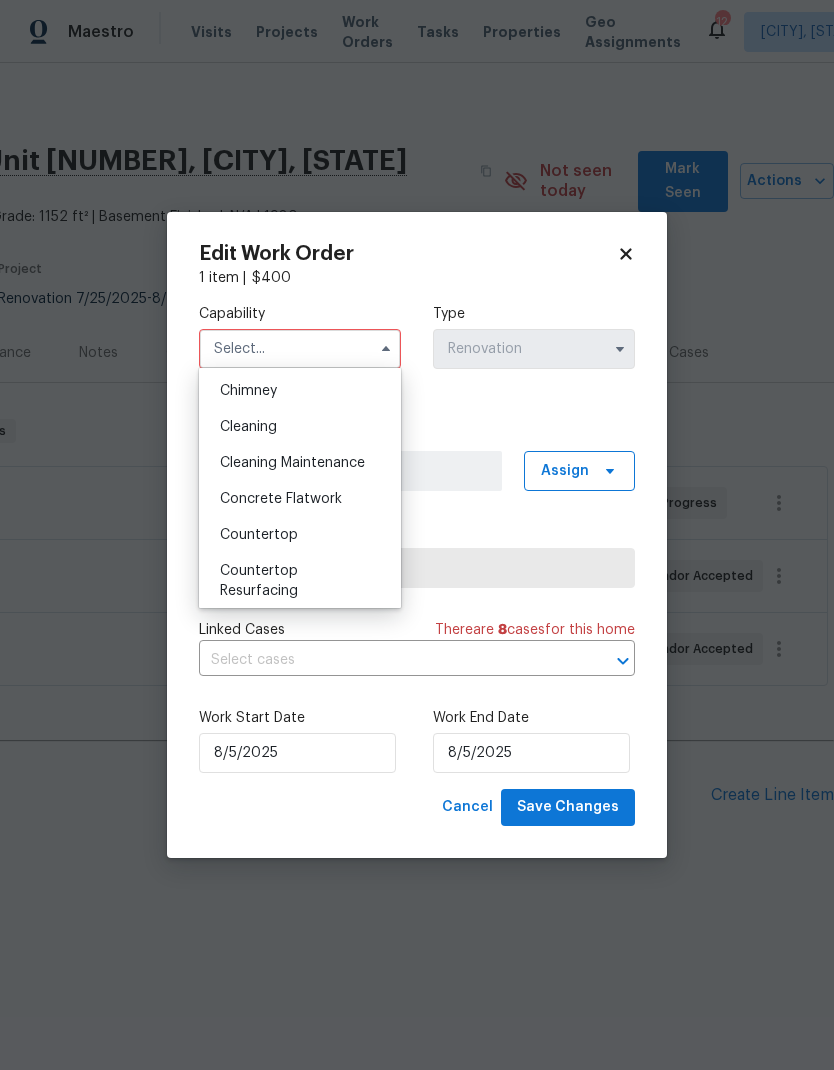 click on "Cleaning" at bounding box center [248, 427] 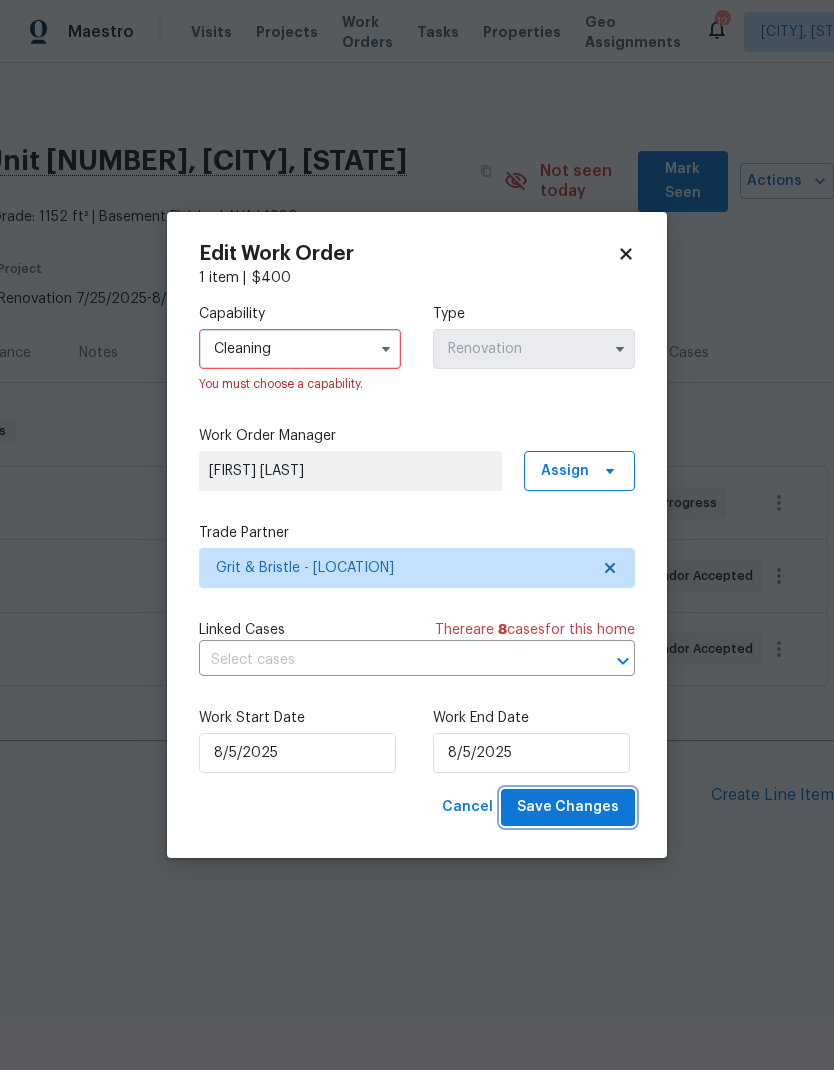 click on "Save Changes" at bounding box center (568, 807) 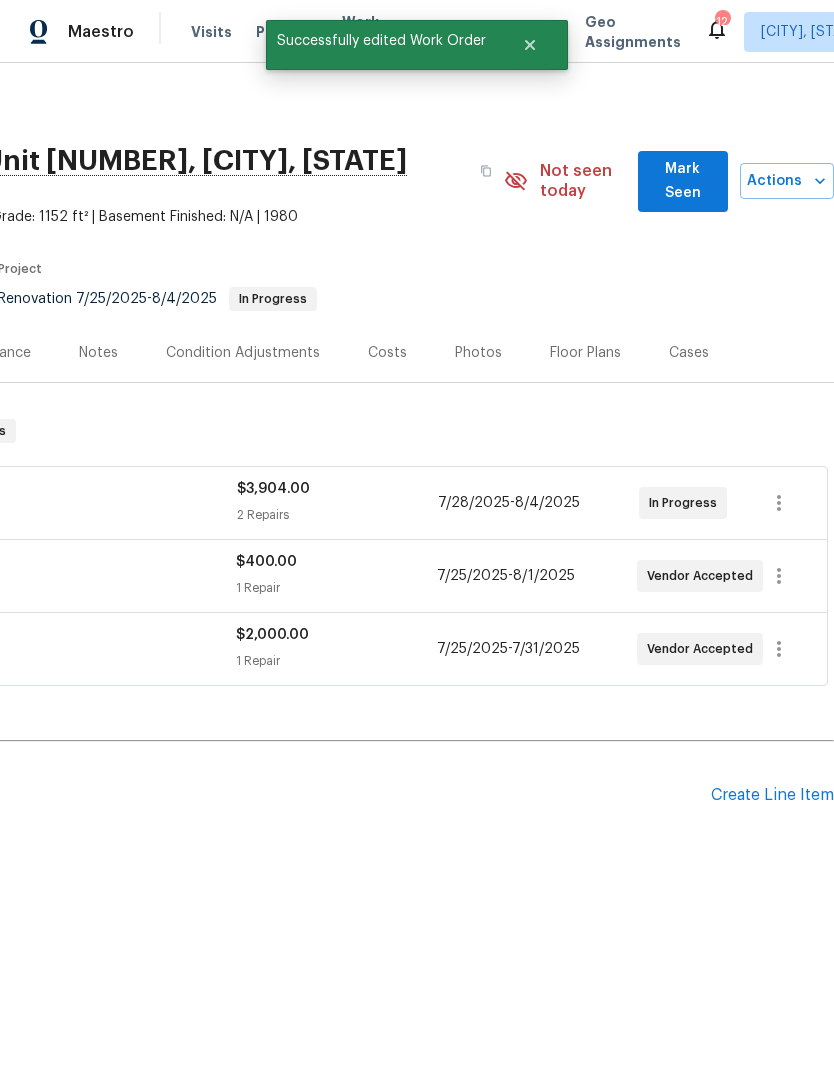scroll, scrollTop: 0, scrollLeft: 296, axis: horizontal 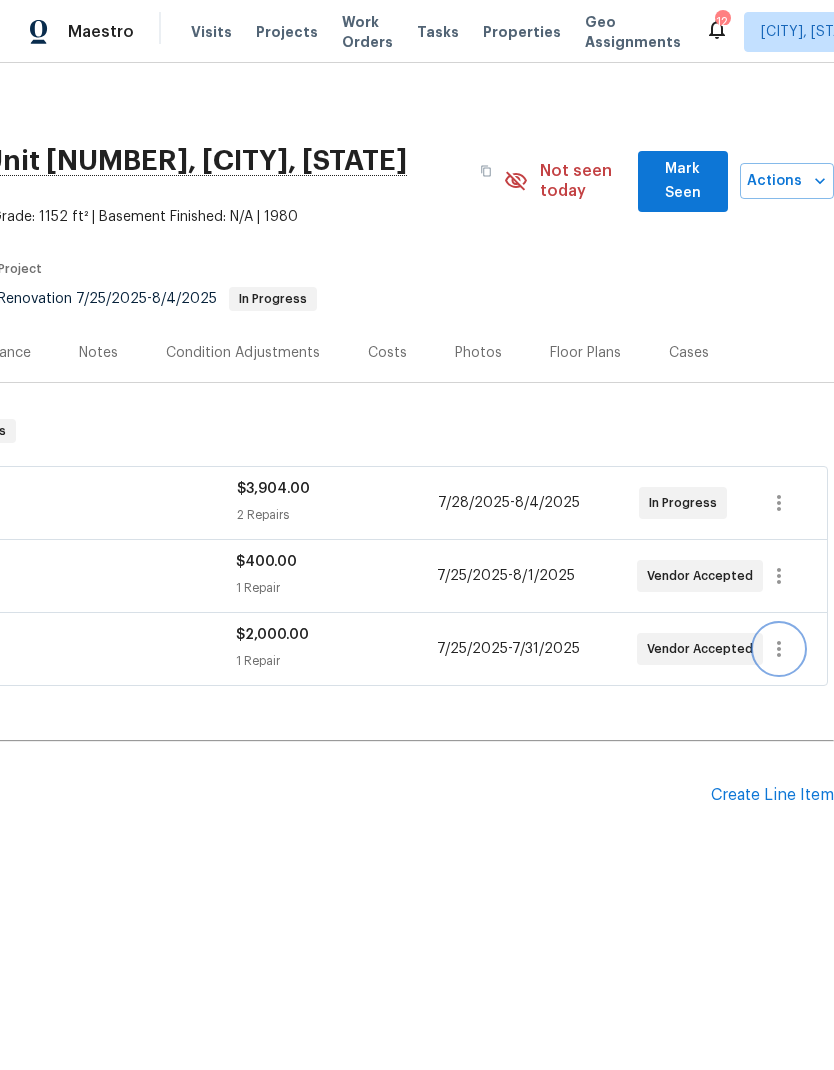 click 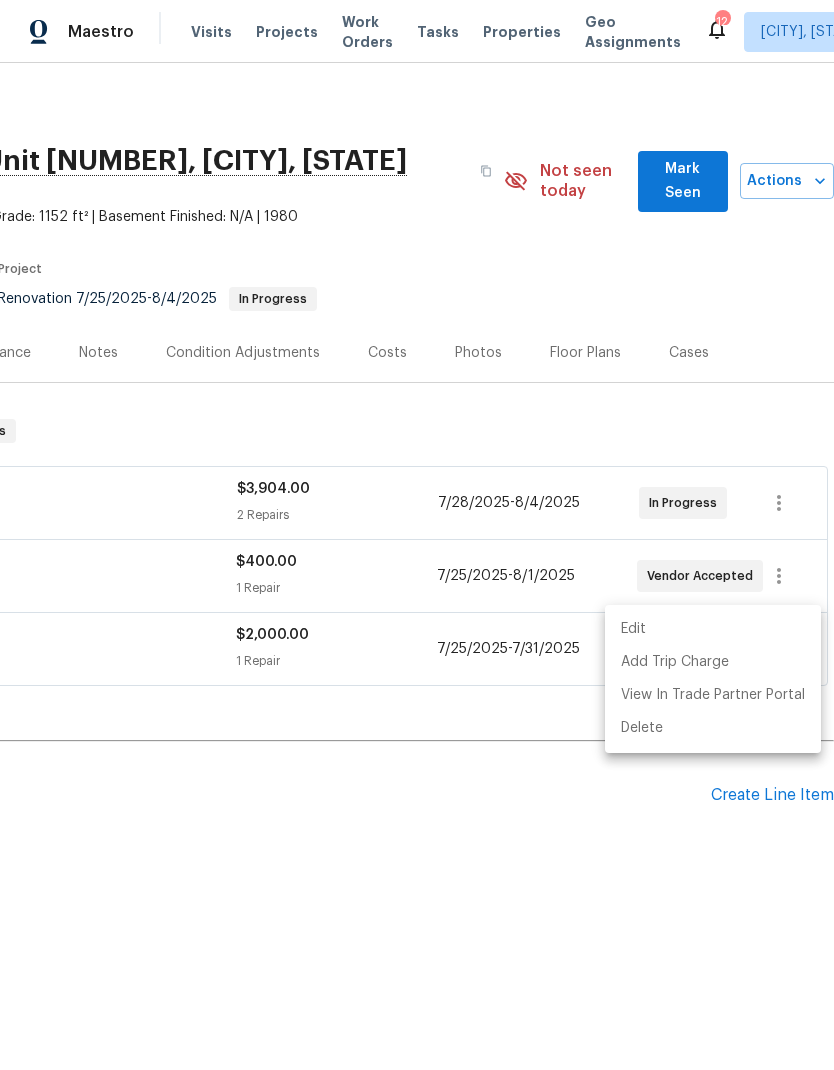 click on "Edit" at bounding box center [713, 629] 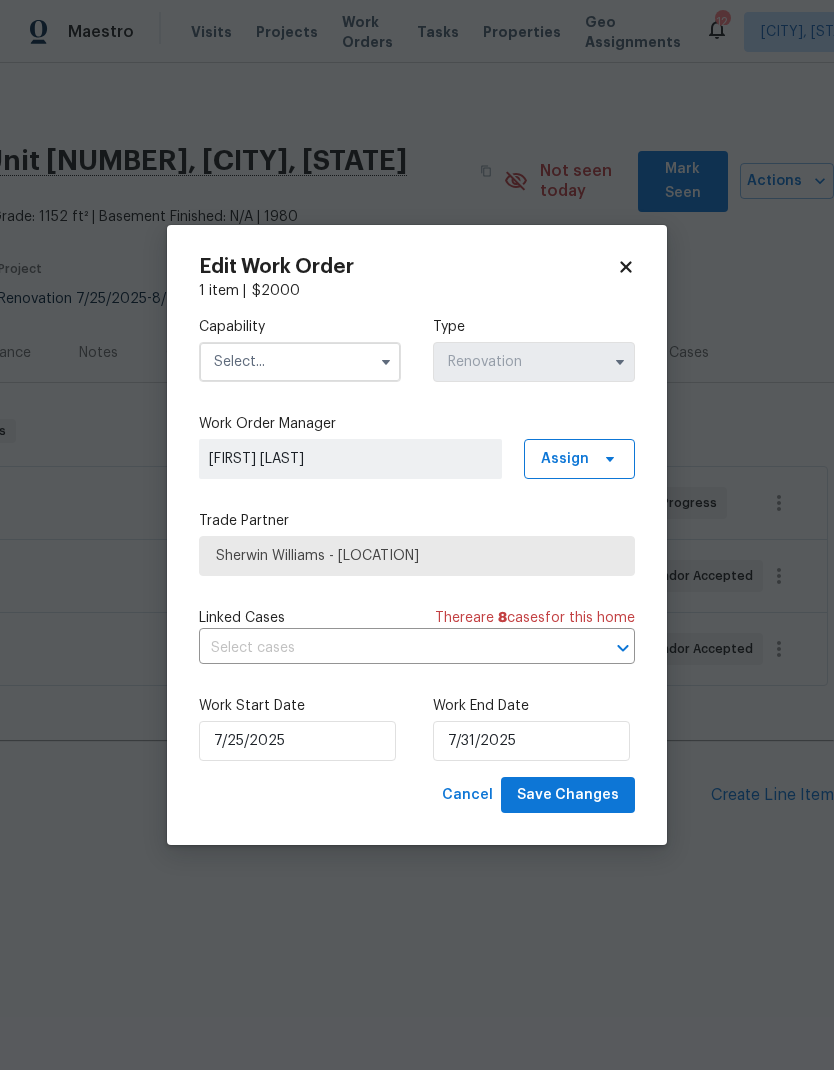 click at bounding box center (300, 362) 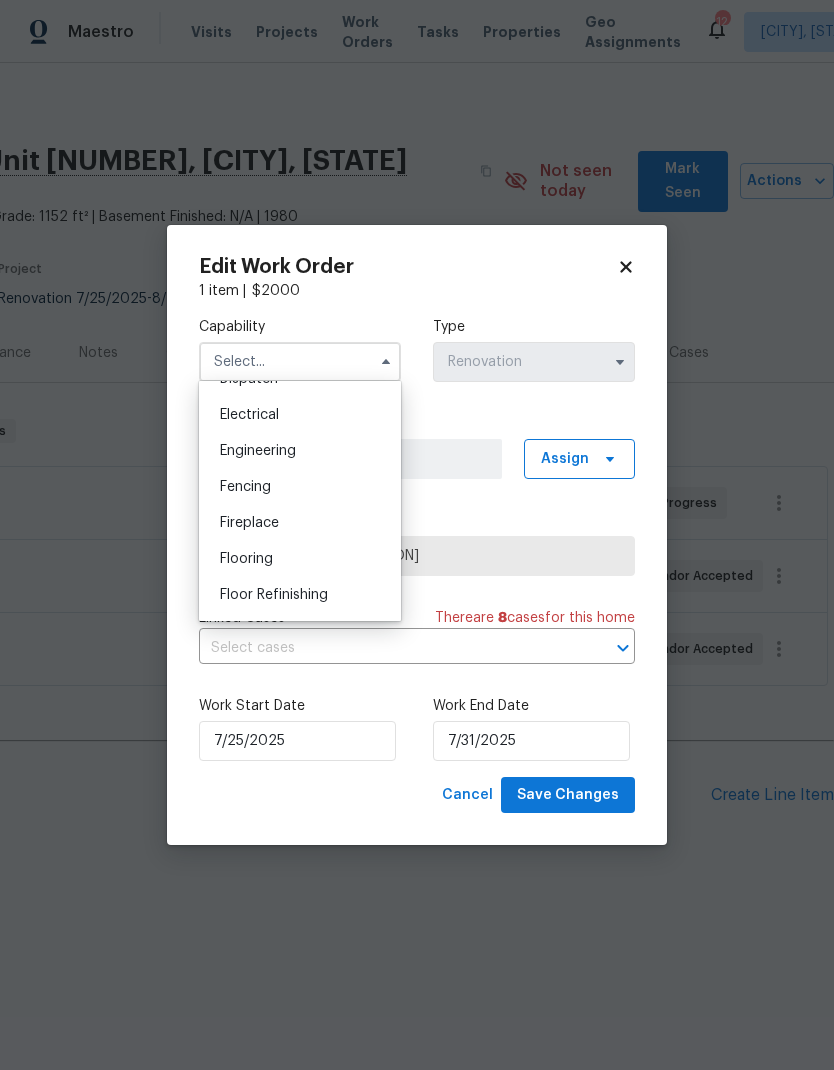scroll, scrollTop: 664, scrollLeft: 0, axis: vertical 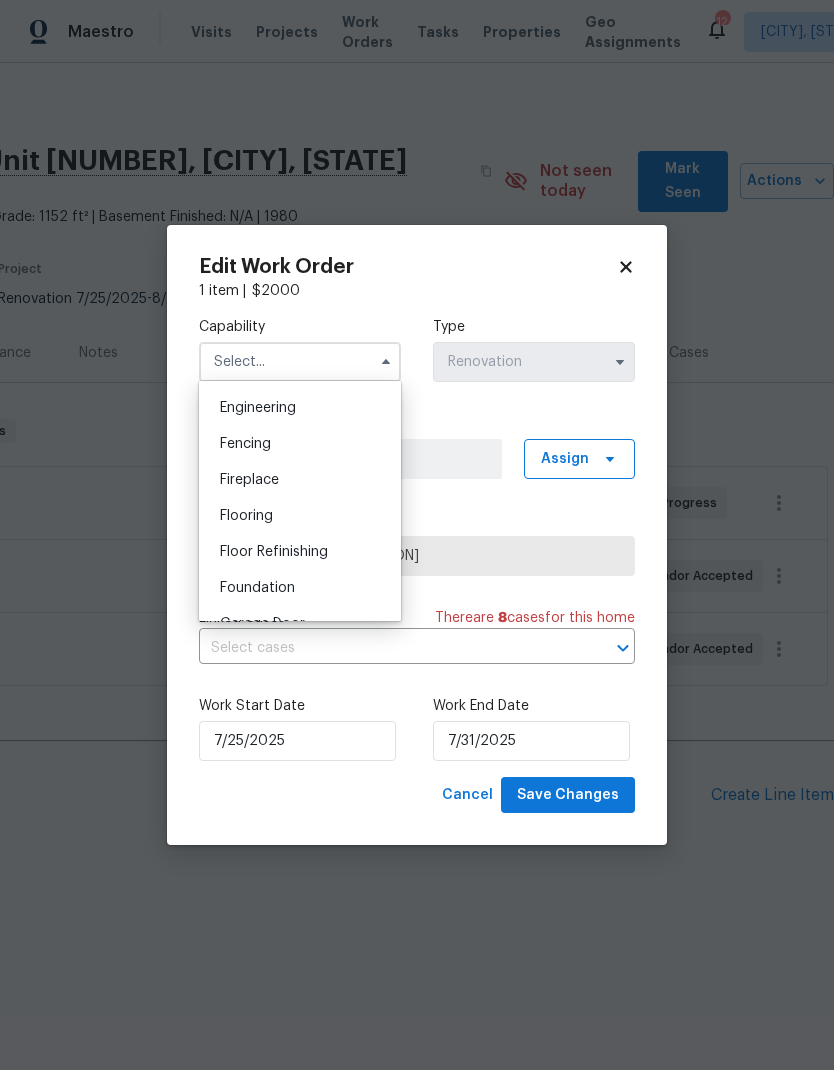 click on "Flooring" at bounding box center (246, 516) 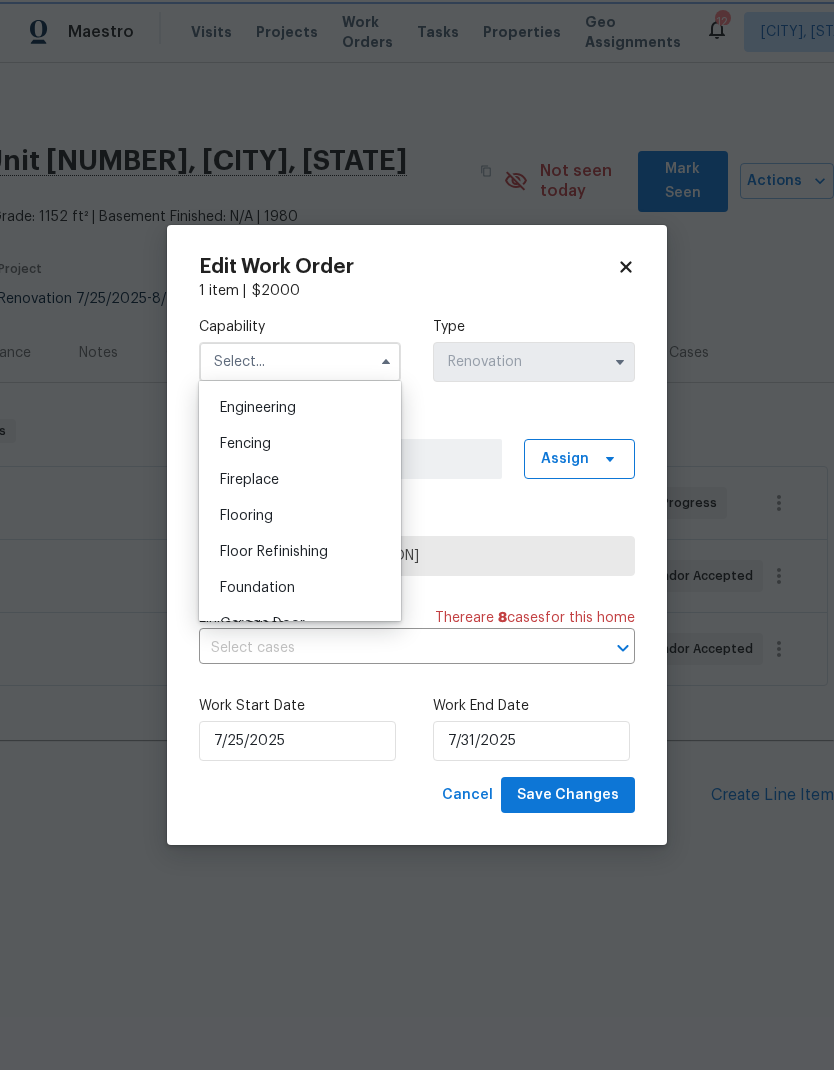 type on "Flooring" 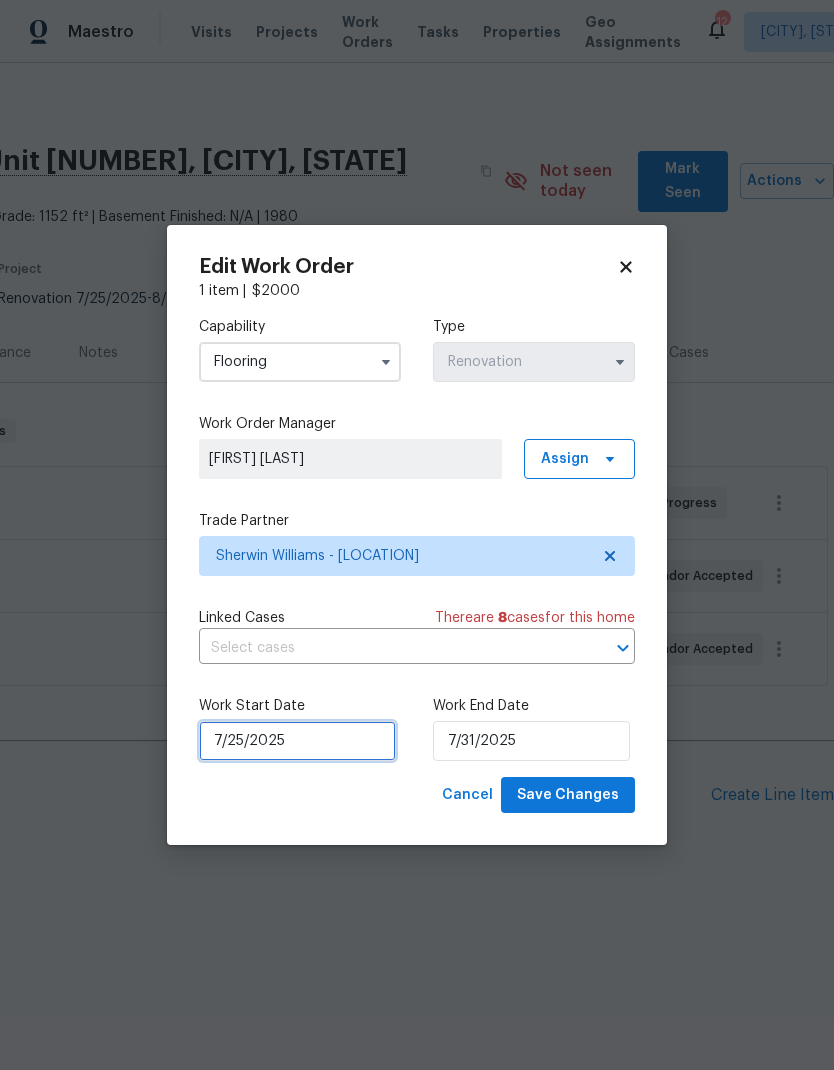 click on "7/25/2025" at bounding box center (297, 741) 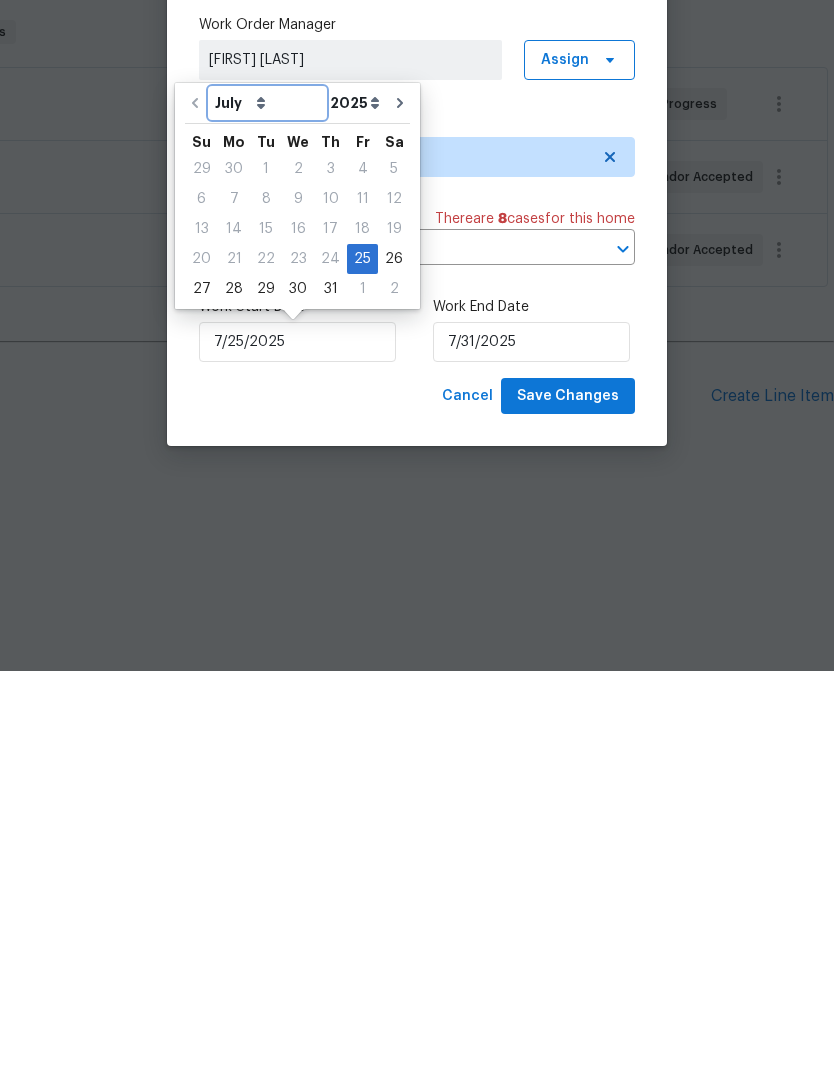 click on "July August September October November December" at bounding box center [267, 502] 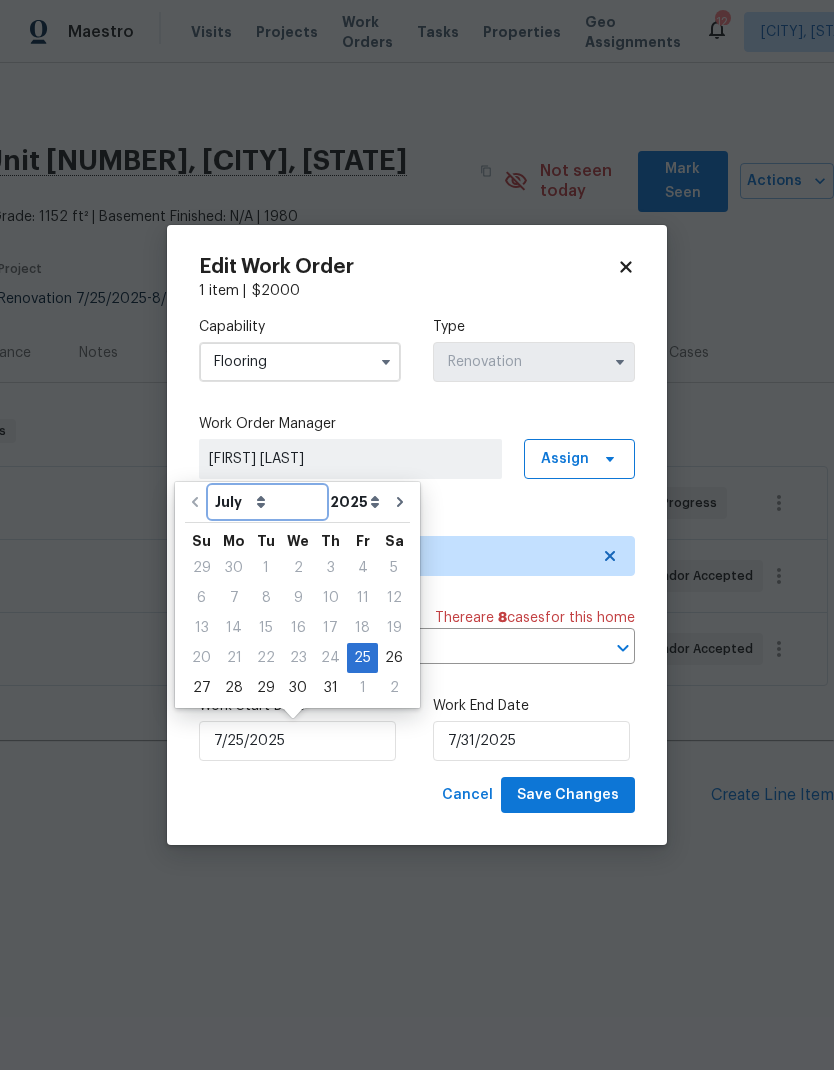select on "7" 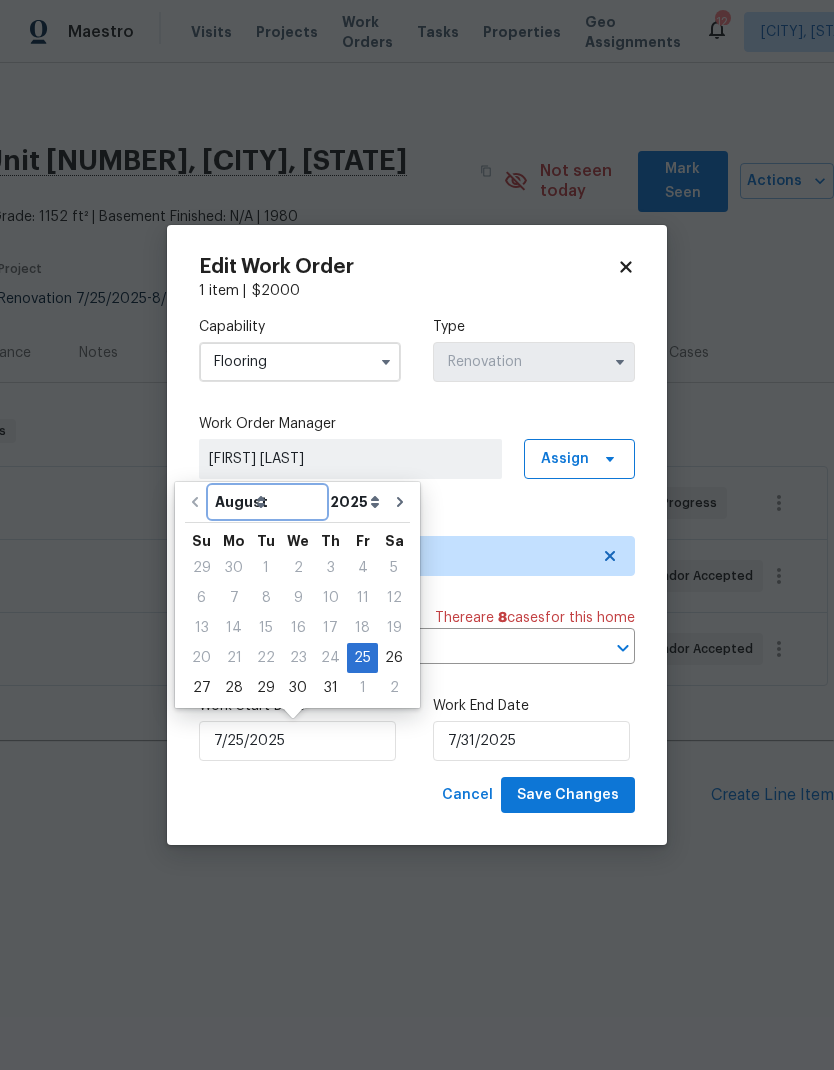 type on "8/25/2025" 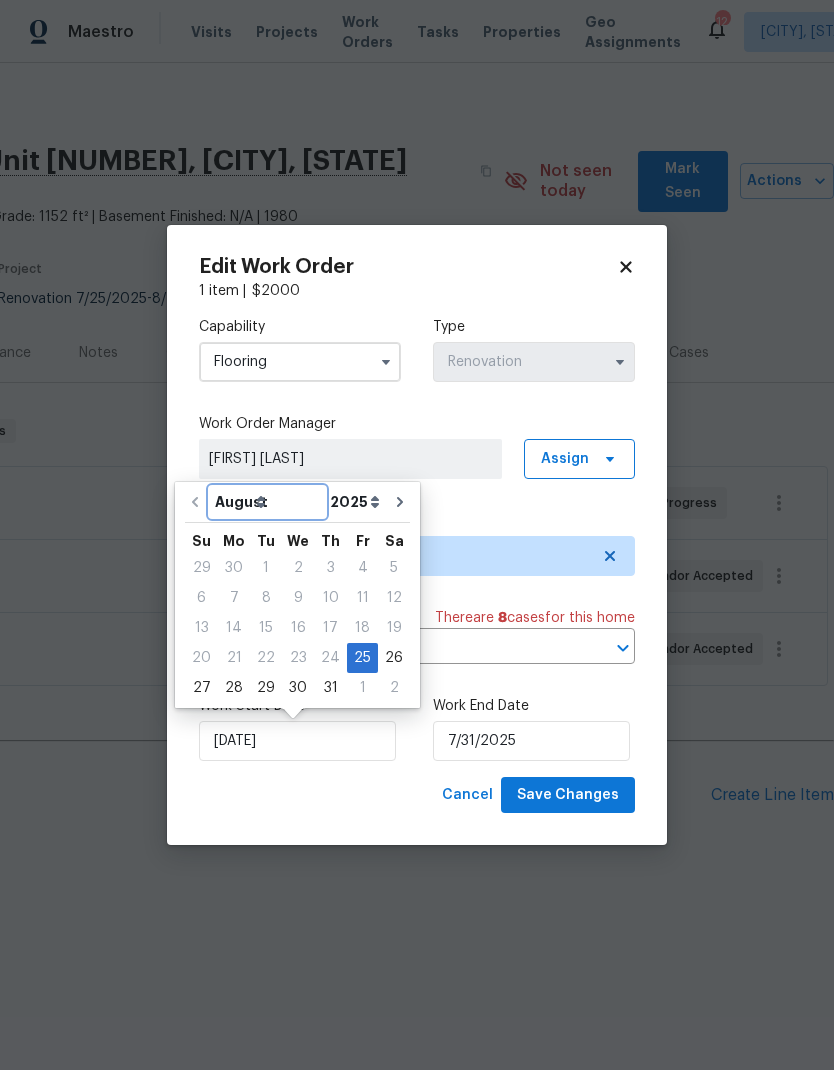 type on "8/25/2025" 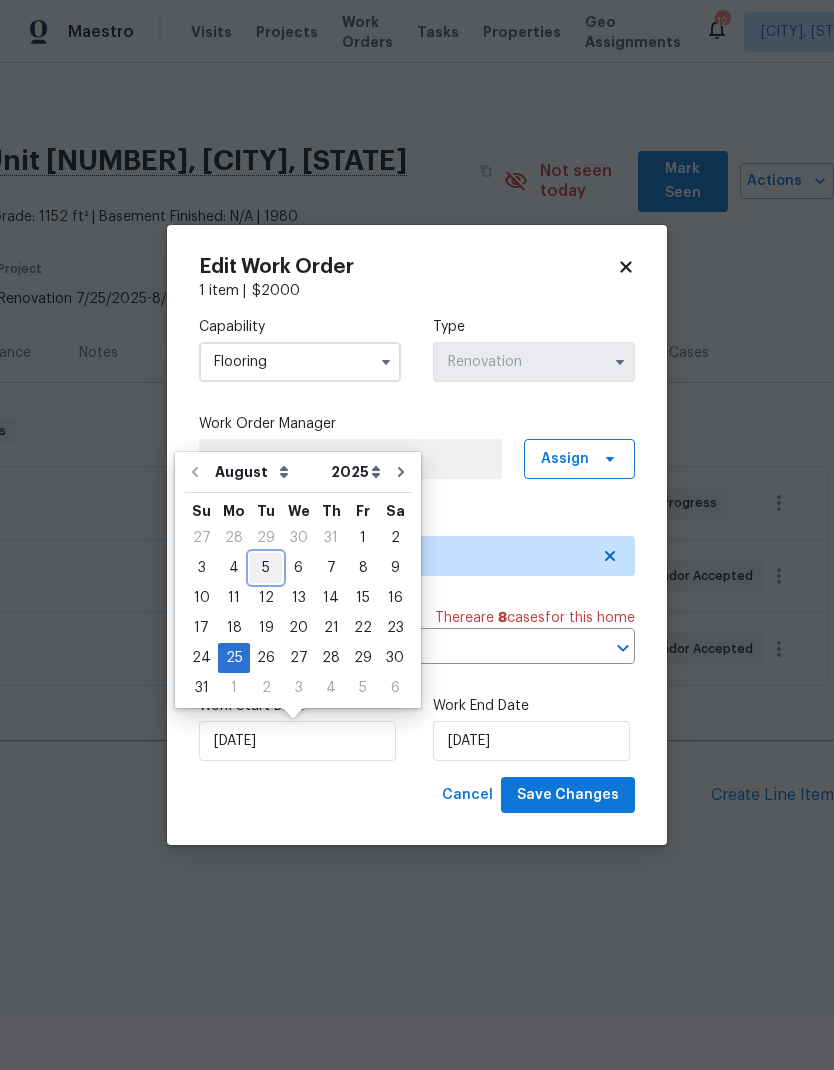click on "5" at bounding box center [266, 568] 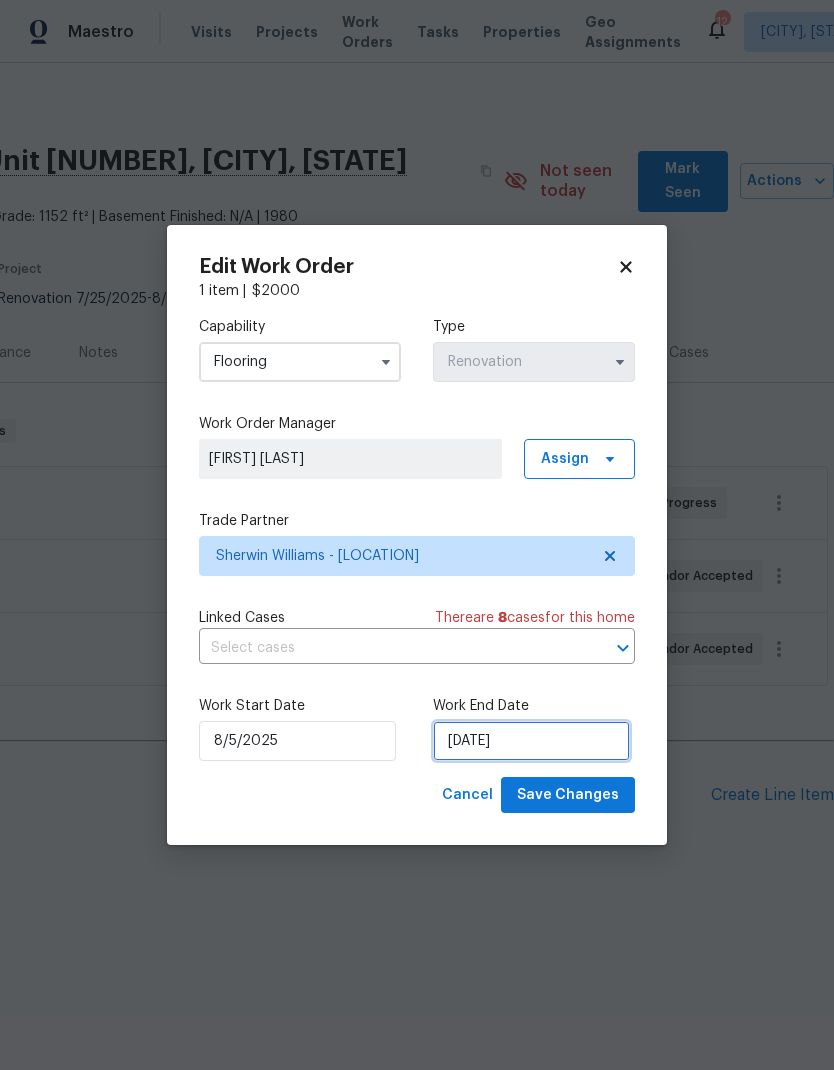 click on "8/25/2025" at bounding box center [531, 741] 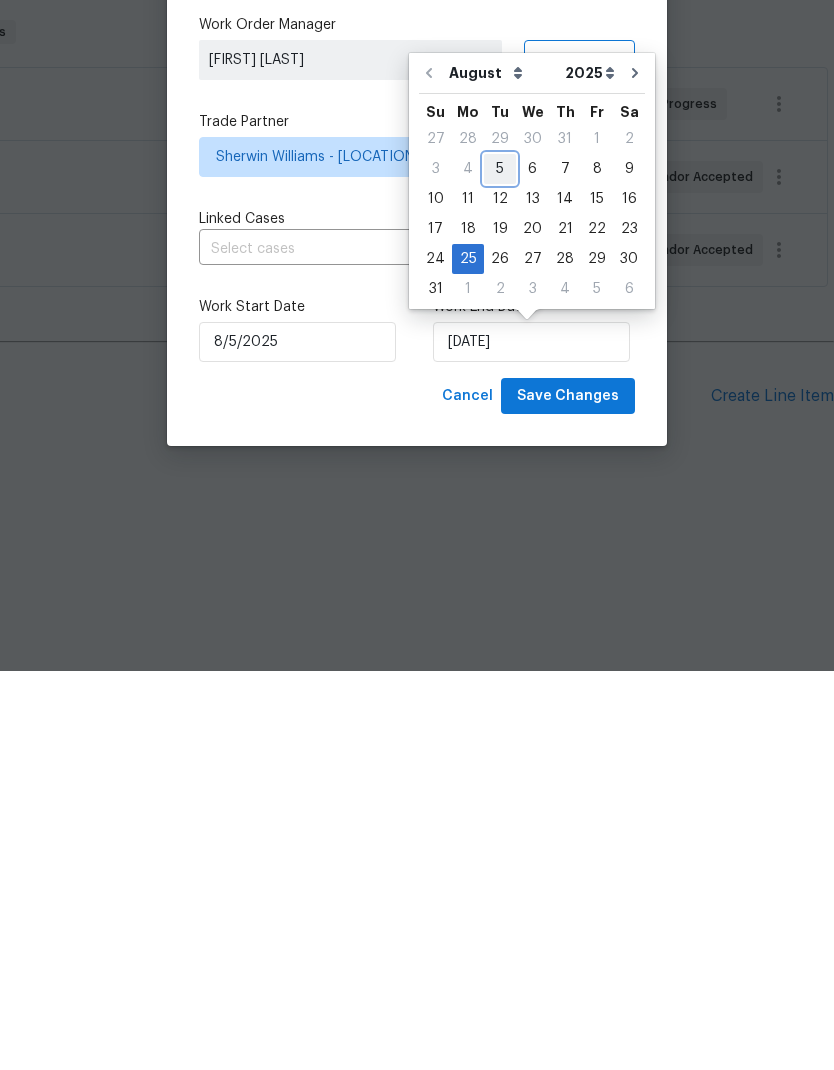 click on "5" at bounding box center (500, 568) 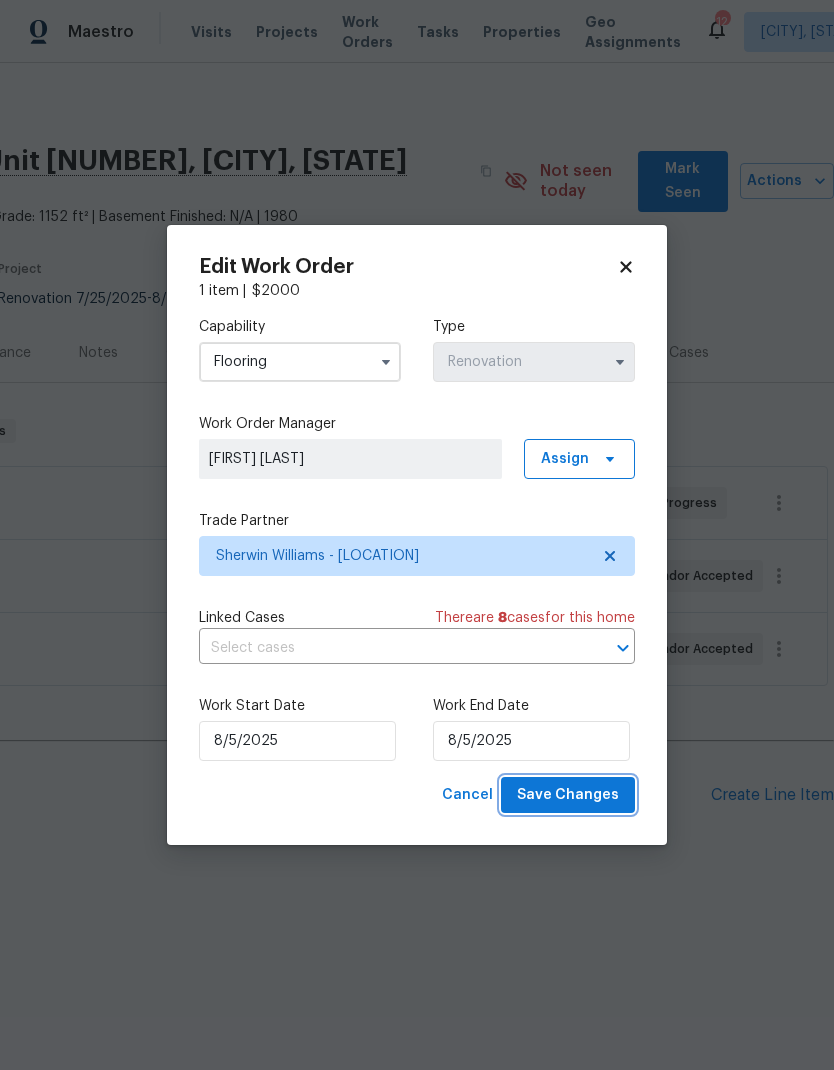 click on "Save Changes" at bounding box center [568, 795] 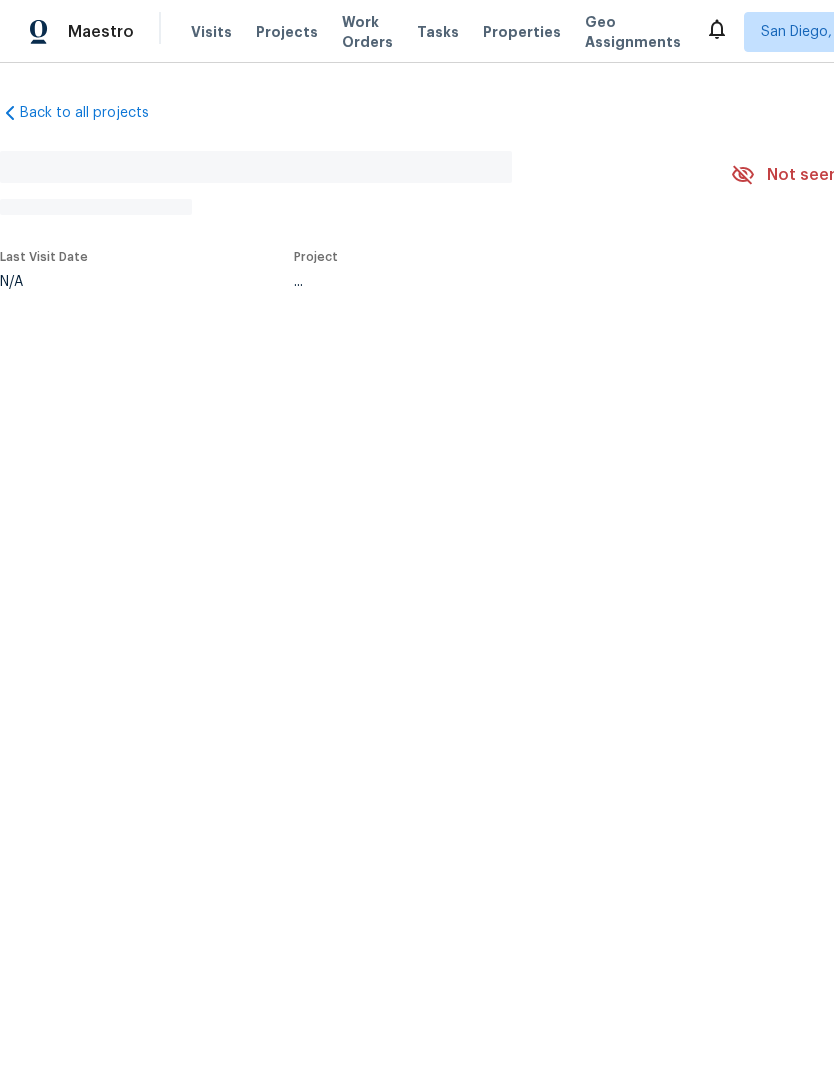 scroll, scrollTop: 0, scrollLeft: 0, axis: both 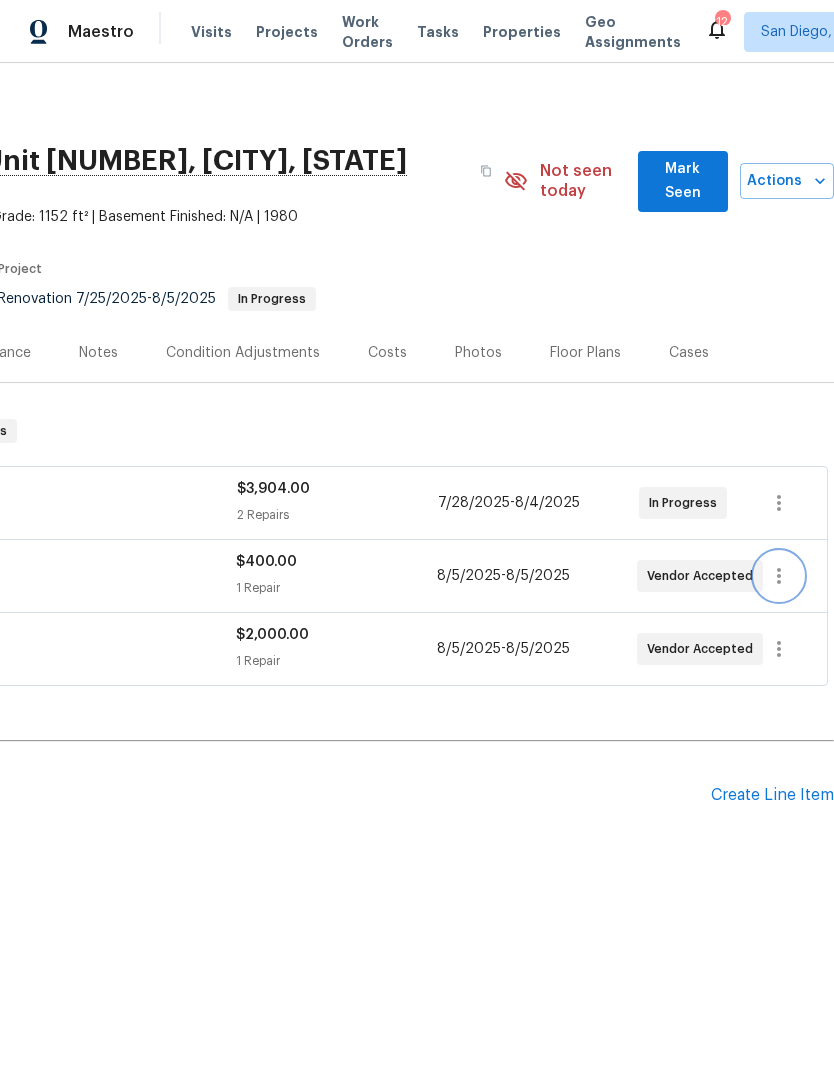 click 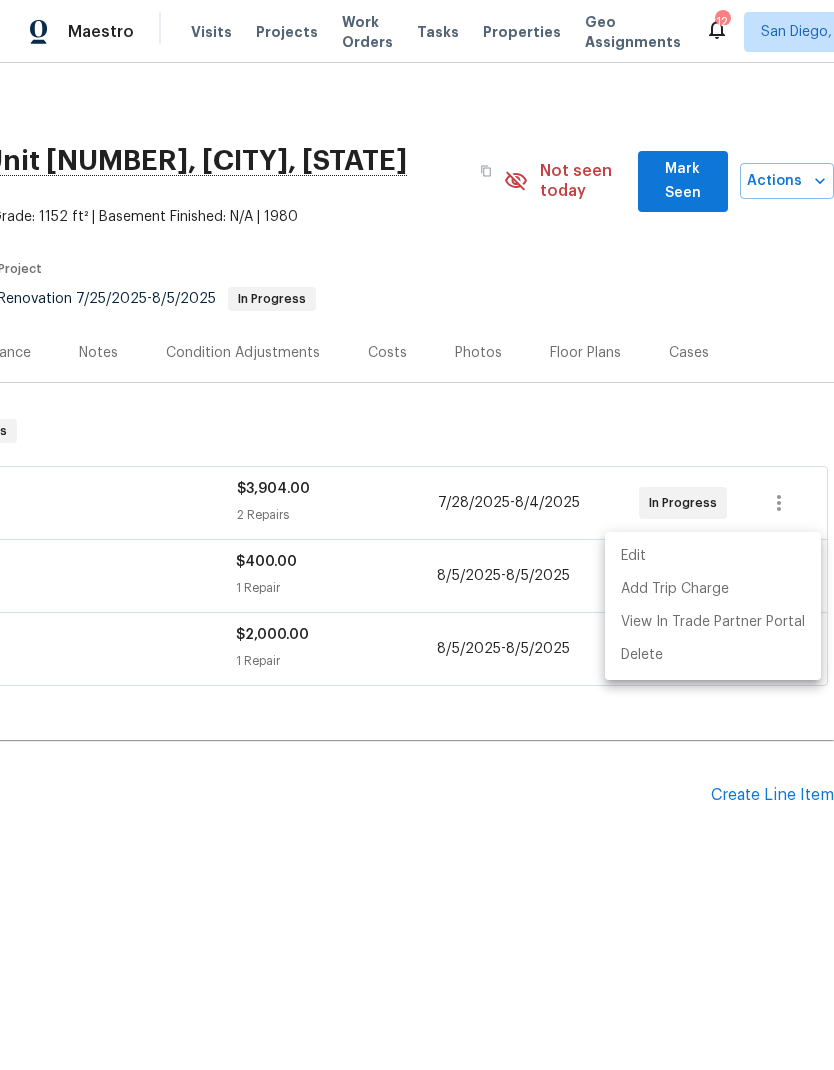 click on "Edit" at bounding box center [713, 556] 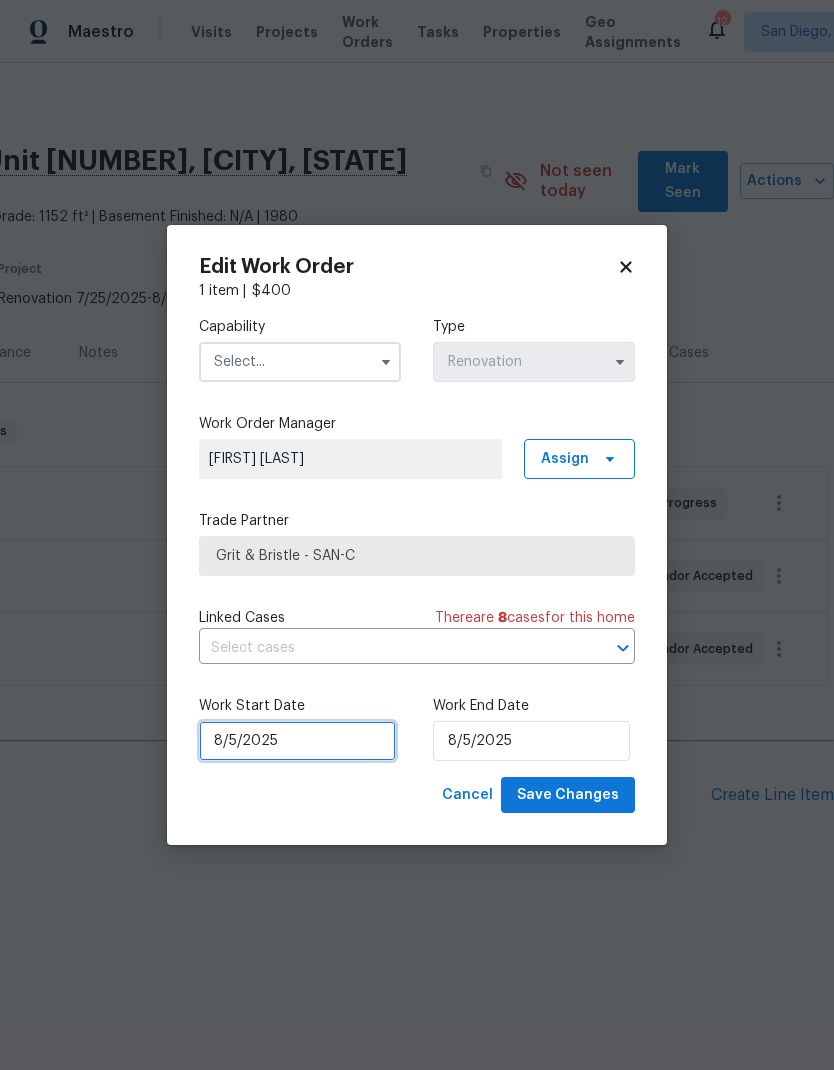 click on "8/5/2025" at bounding box center (297, 741) 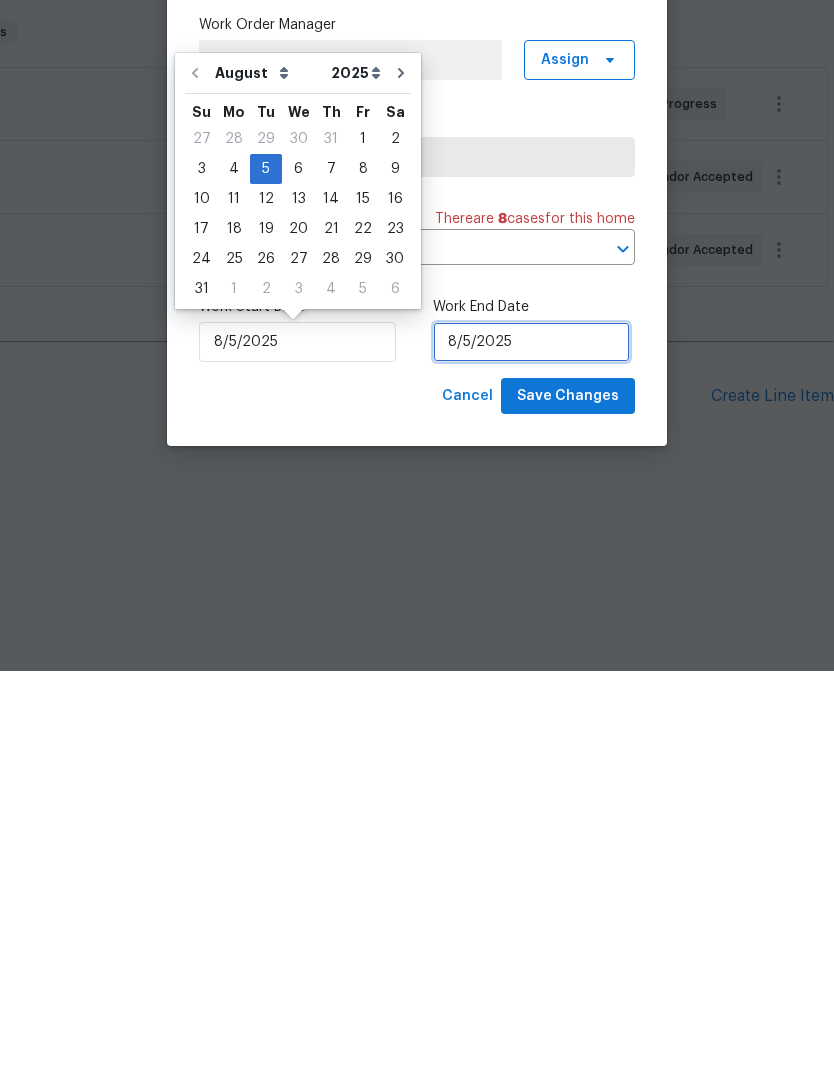 click on "8/5/2025" at bounding box center (531, 741) 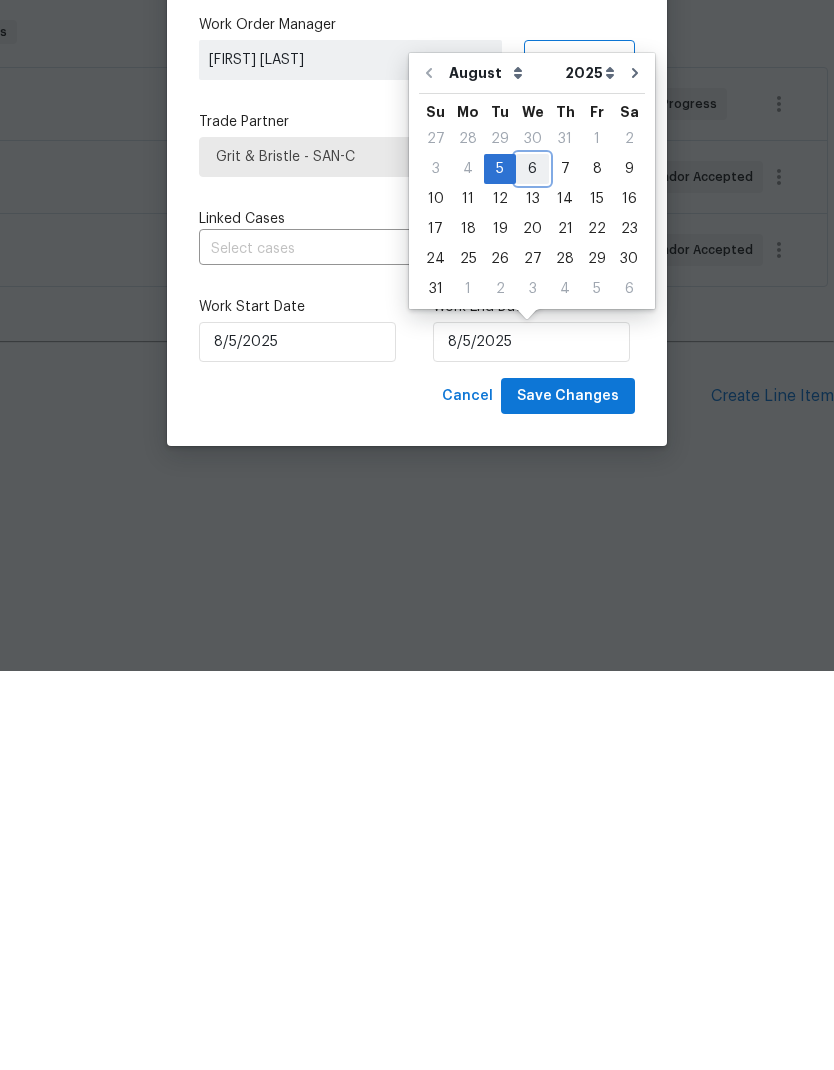 click on "6" at bounding box center (532, 568) 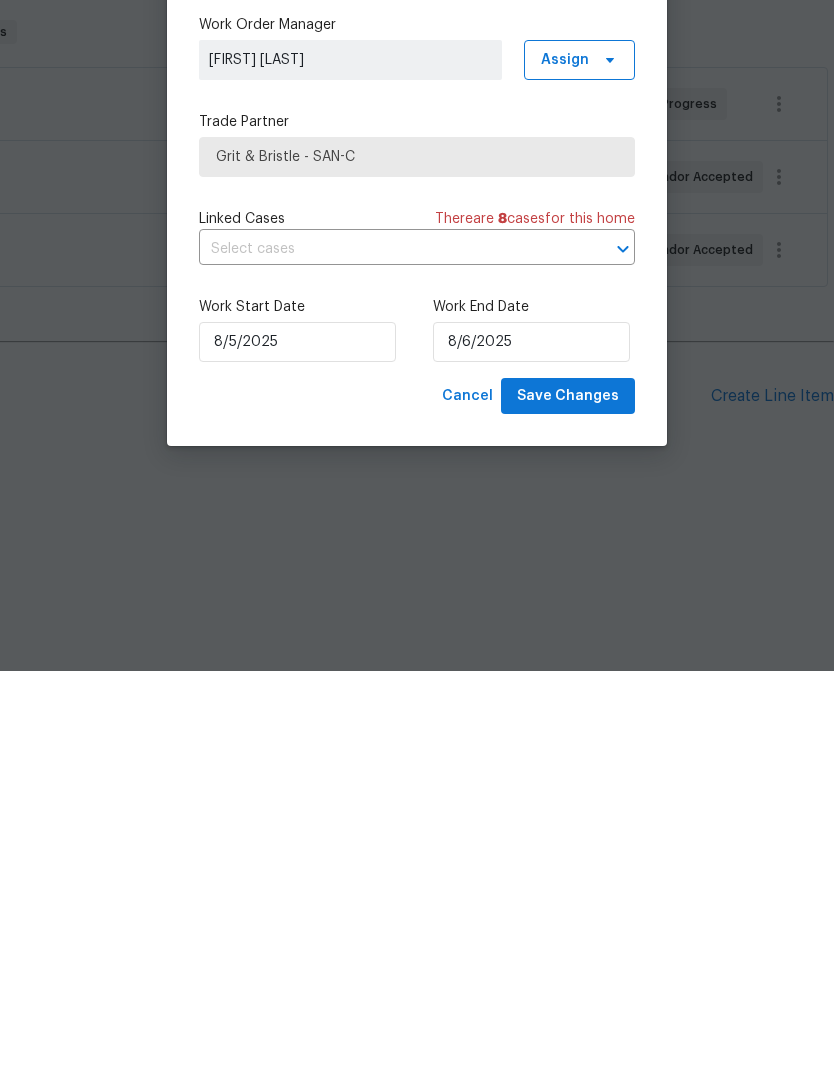 type on "8/6/2025" 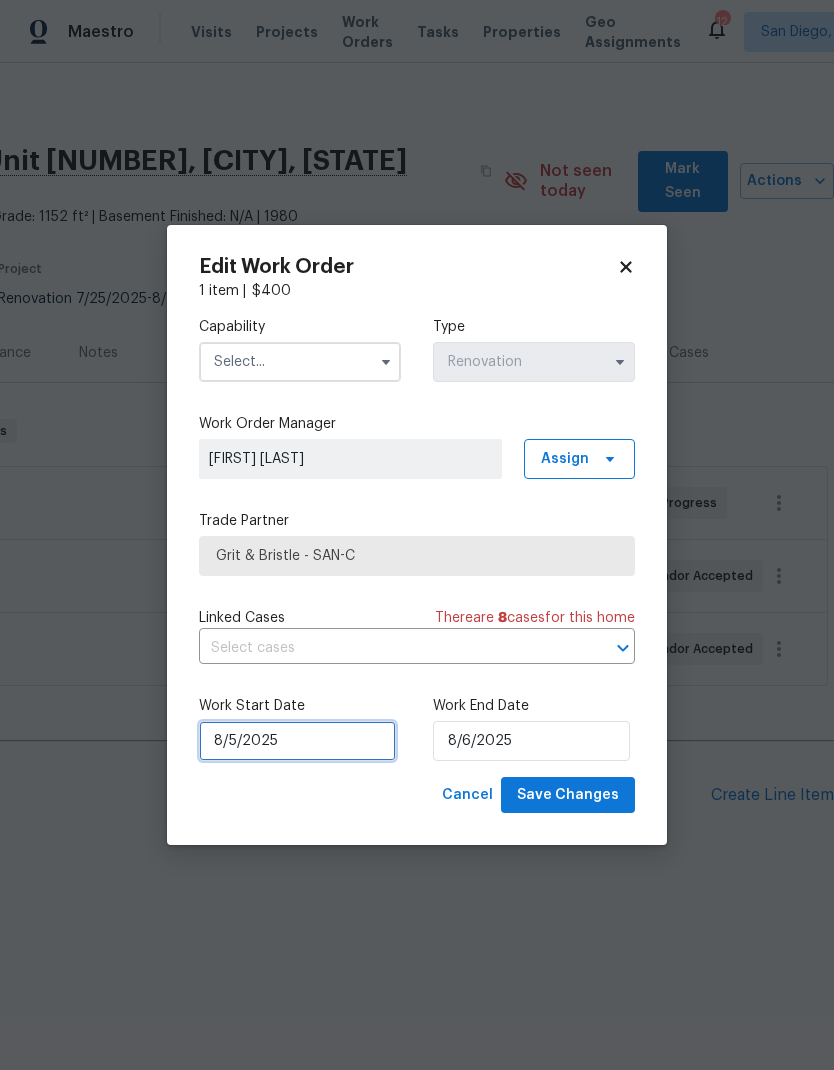 click on "8/5/2025" at bounding box center (297, 741) 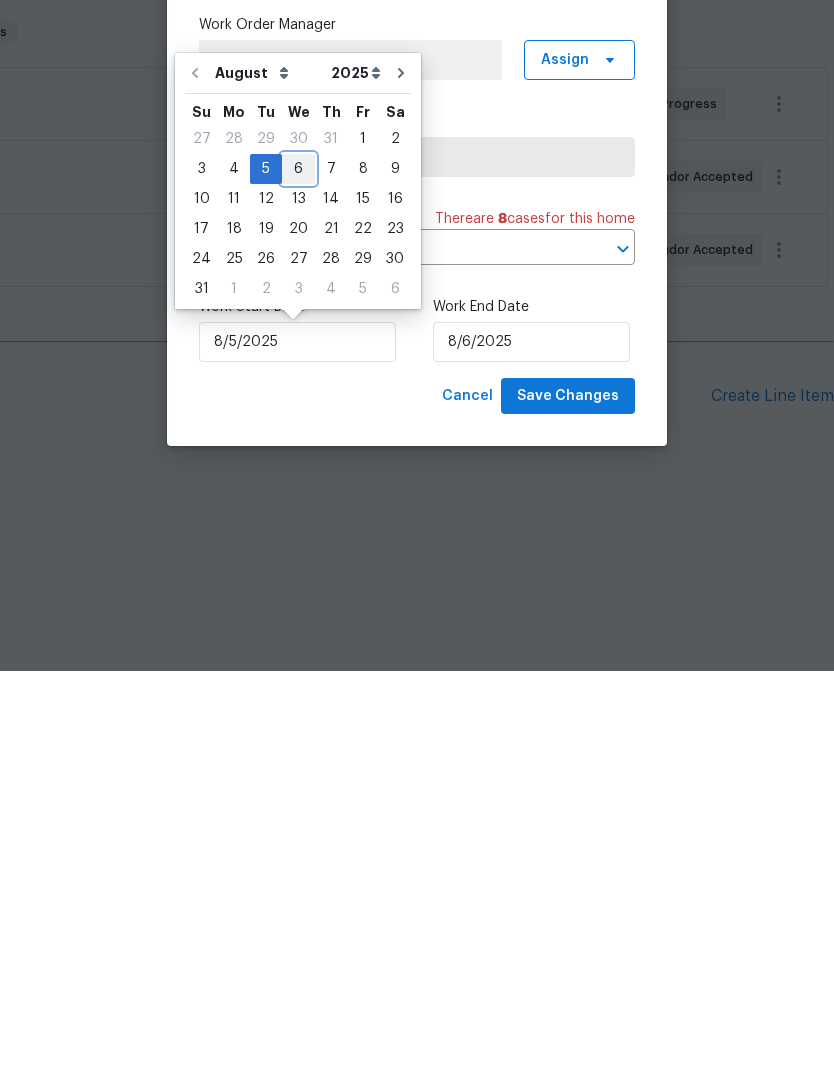 click on "6" at bounding box center [298, 568] 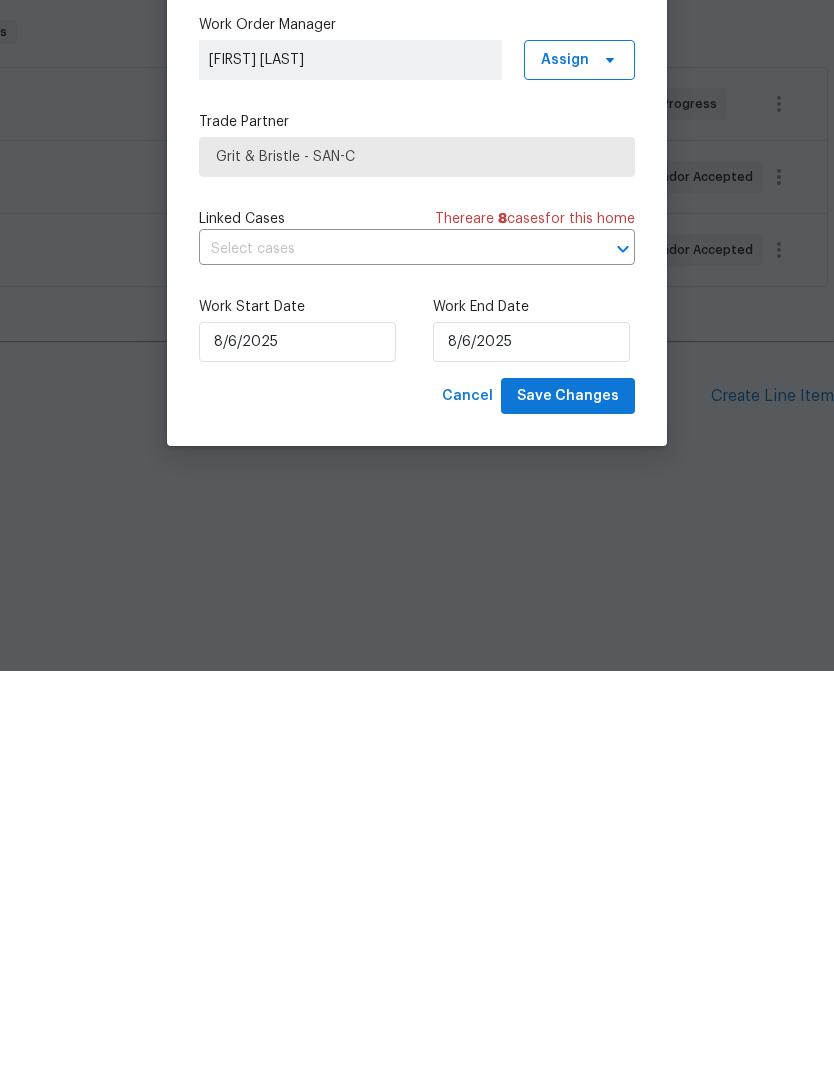 type on "8/6/2025" 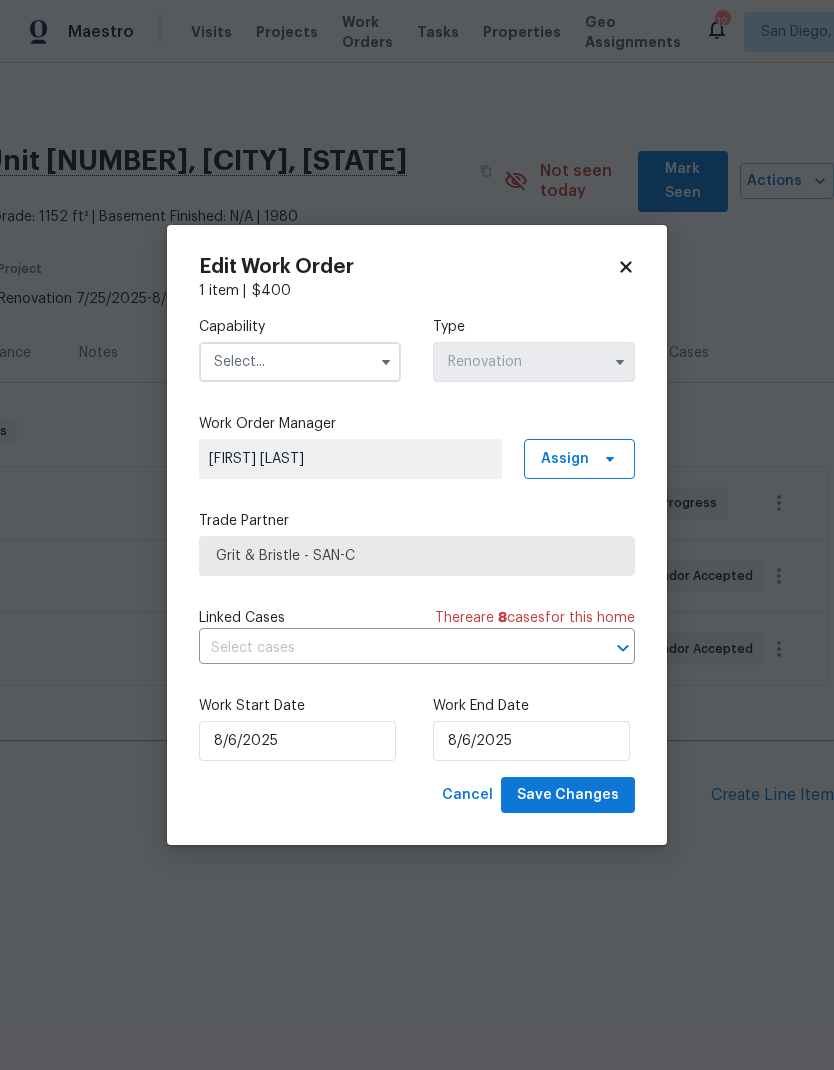 click at bounding box center (300, 362) 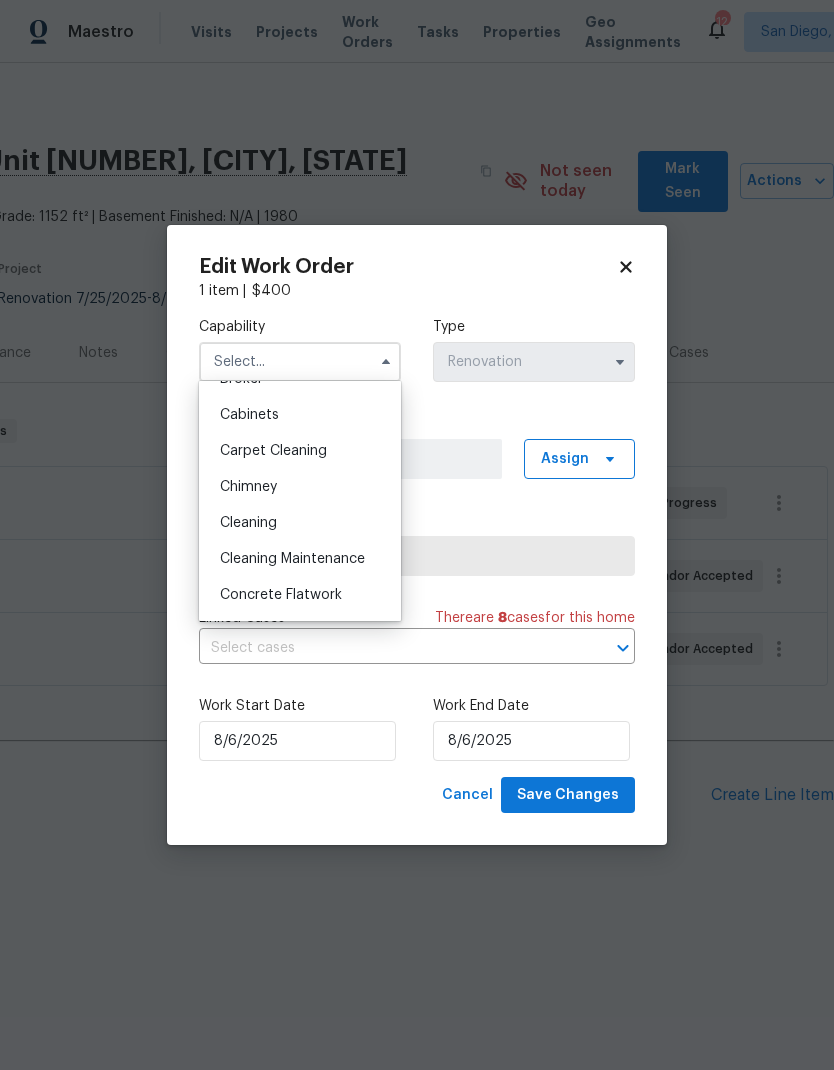 scroll, scrollTop: 170, scrollLeft: 0, axis: vertical 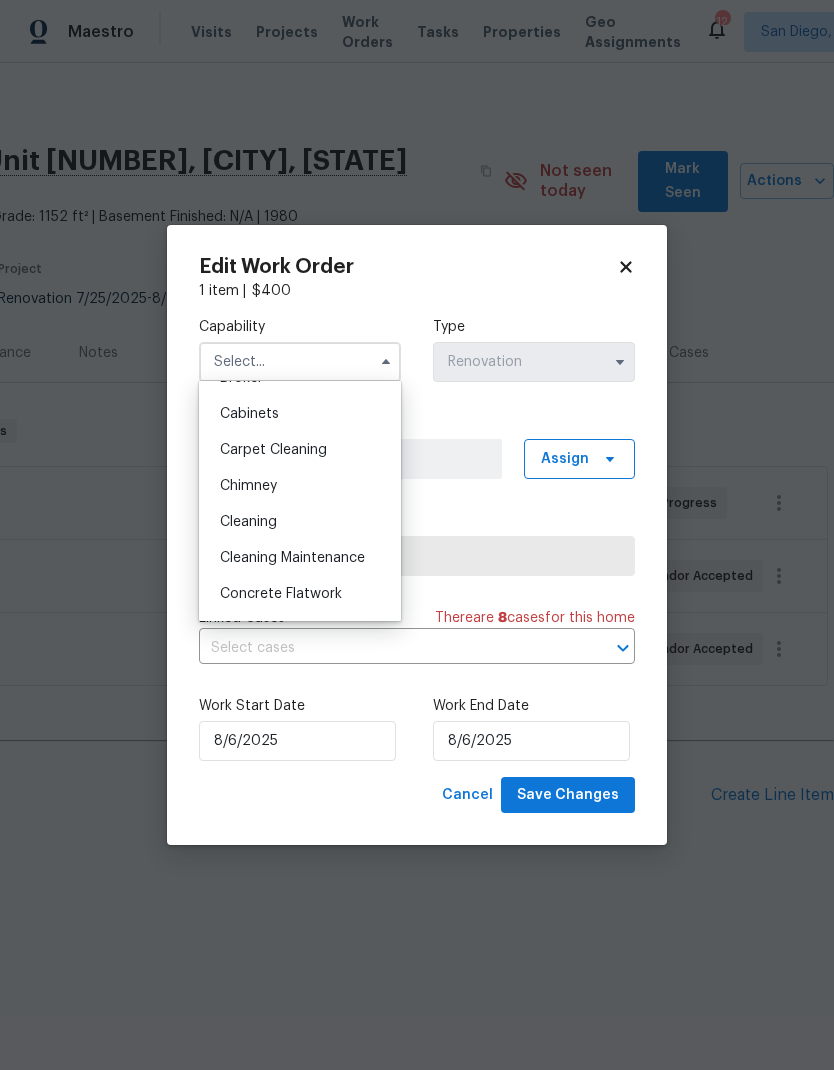 click on "Cleaning" at bounding box center [248, 522] 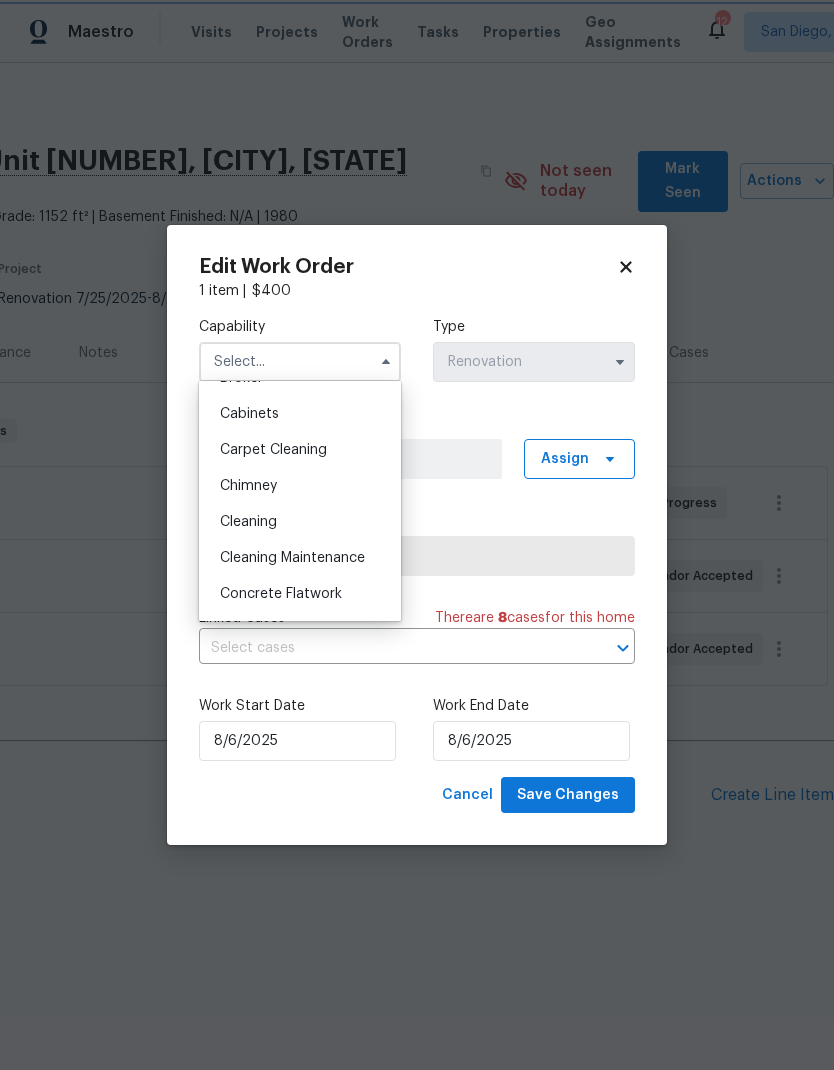 type on "Cleaning" 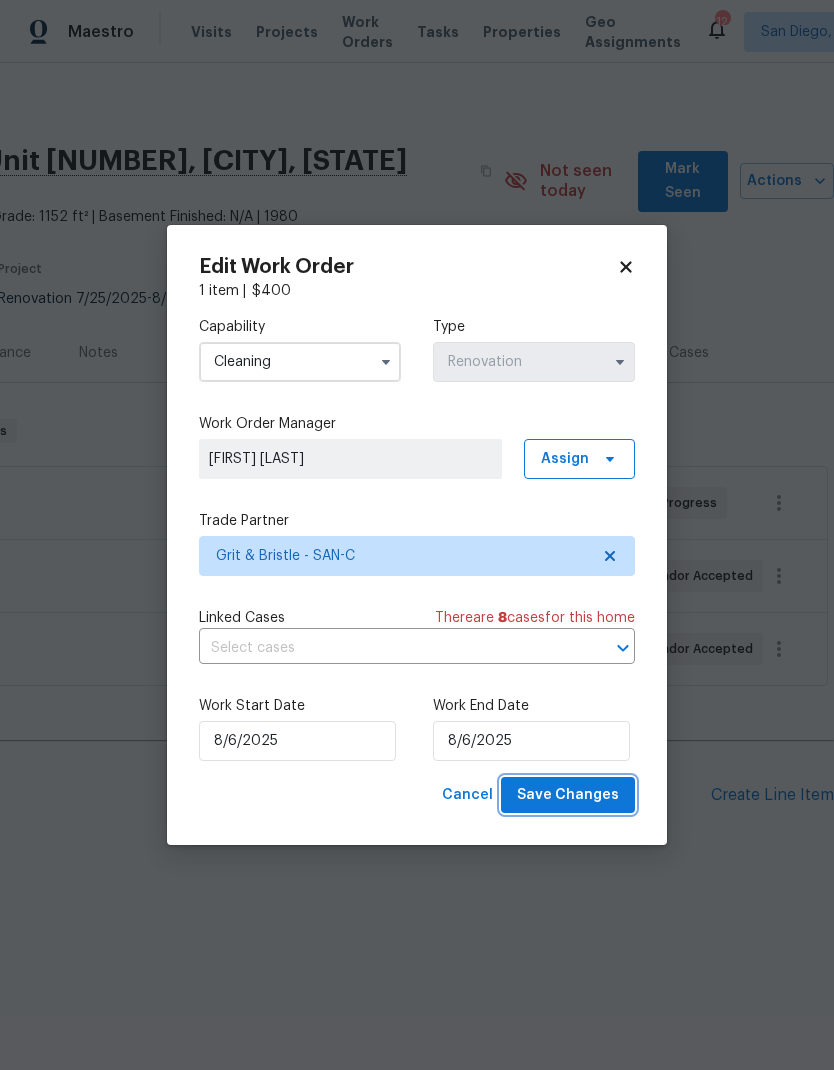 click on "Save Changes" at bounding box center [568, 795] 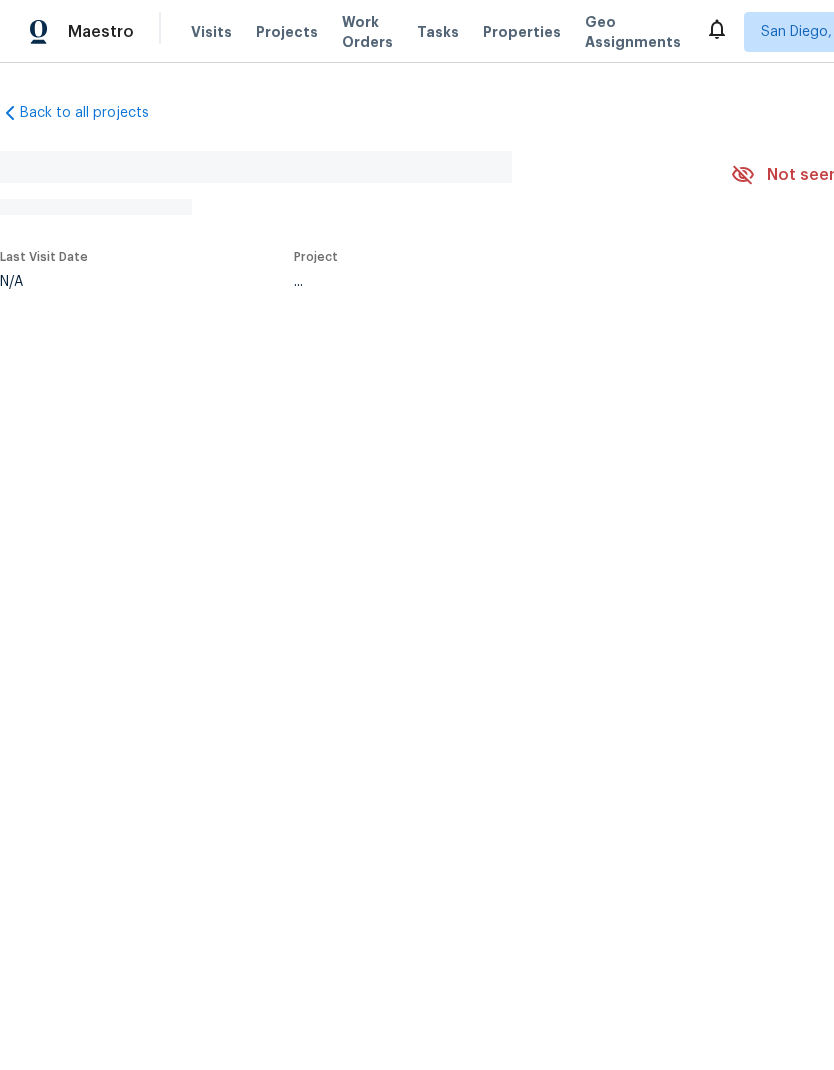 scroll, scrollTop: 0, scrollLeft: 0, axis: both 